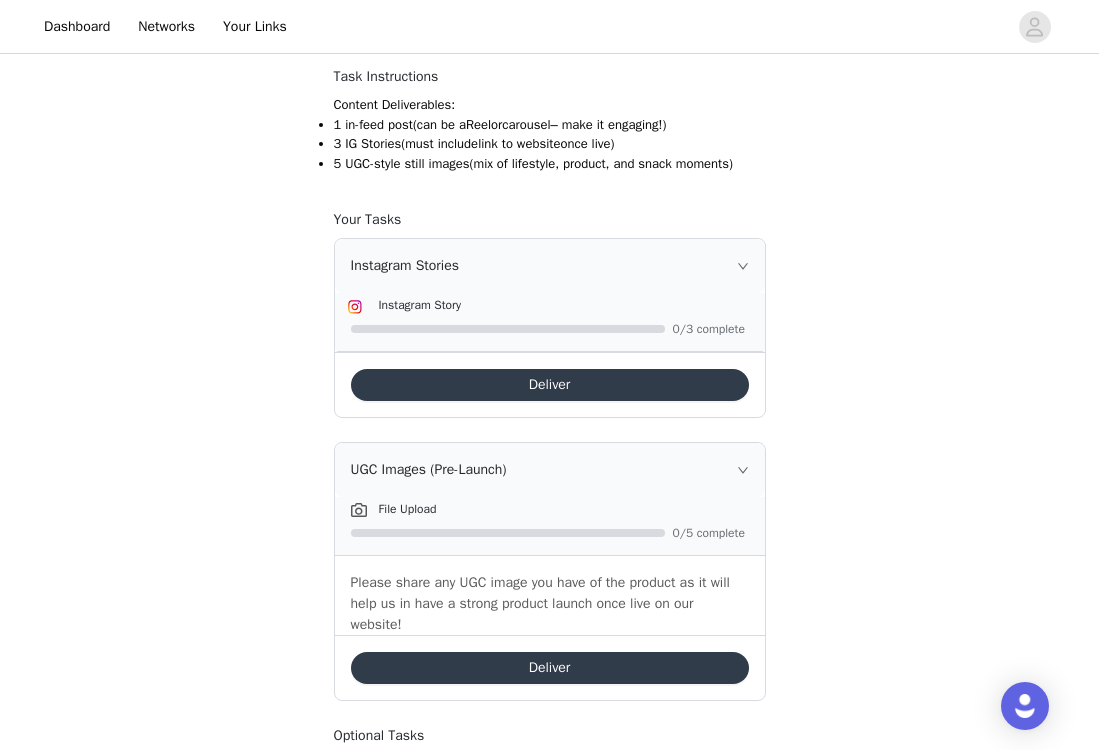 scroll, scrollTop: 153, scrollLeft: 0, axis: vertical 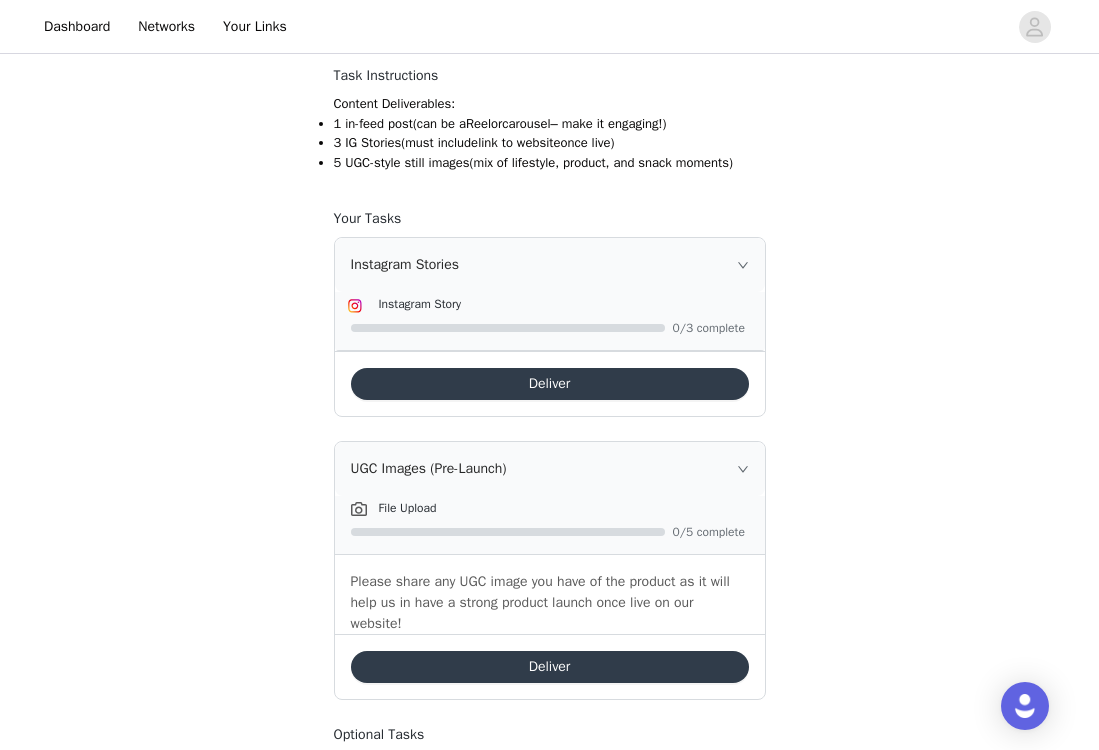 click on "Deliver" at bounding box center (550, 667) 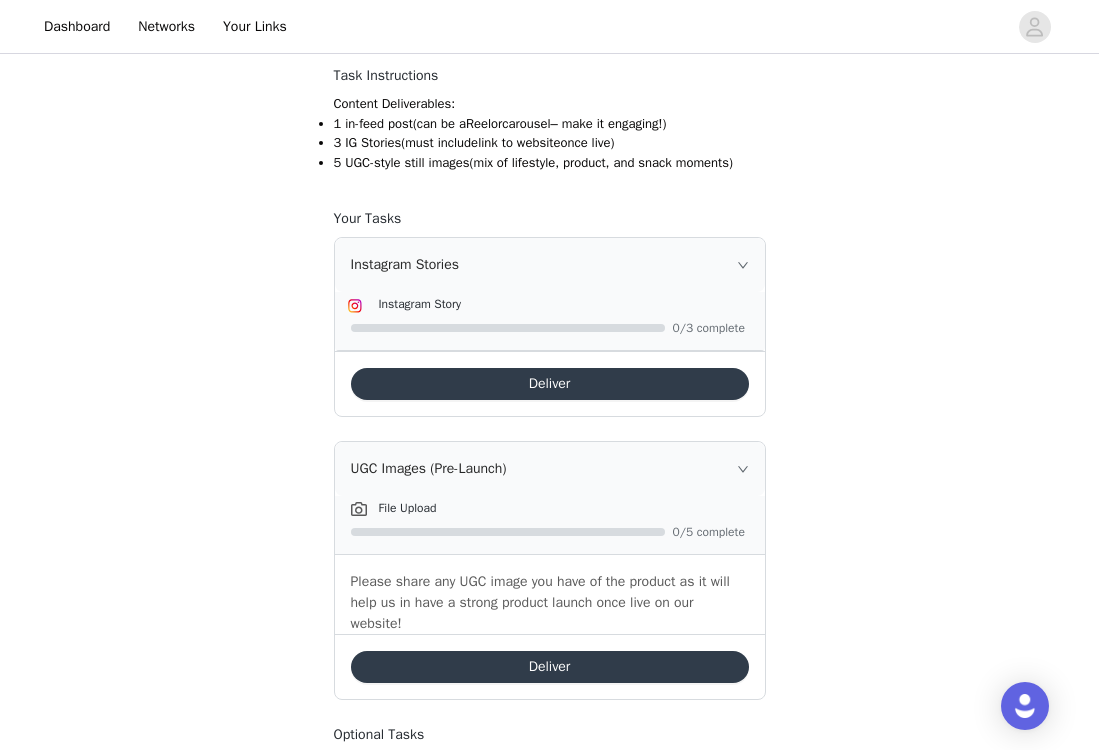 scroll, scrollTop: 0, scrollLeft: 0, axis: both 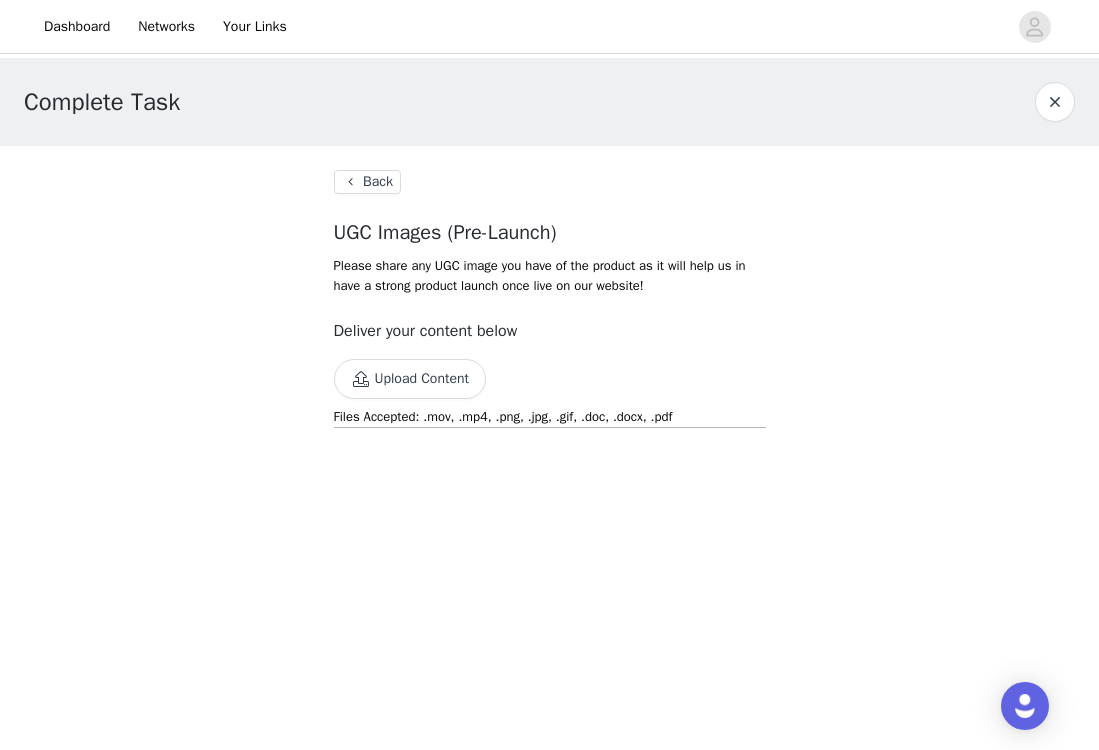 click on "Upload Content" at bounding box center [410, 379] 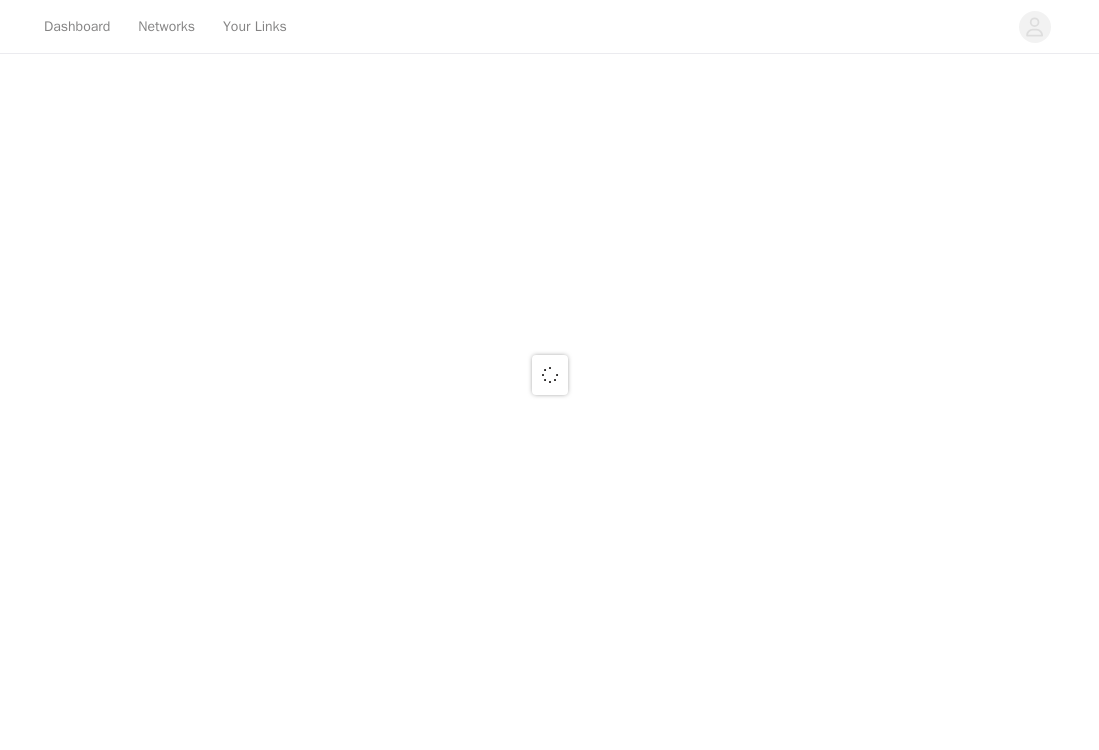 scroll, scrollTop: 0, scrollLeft: 0, axis: both 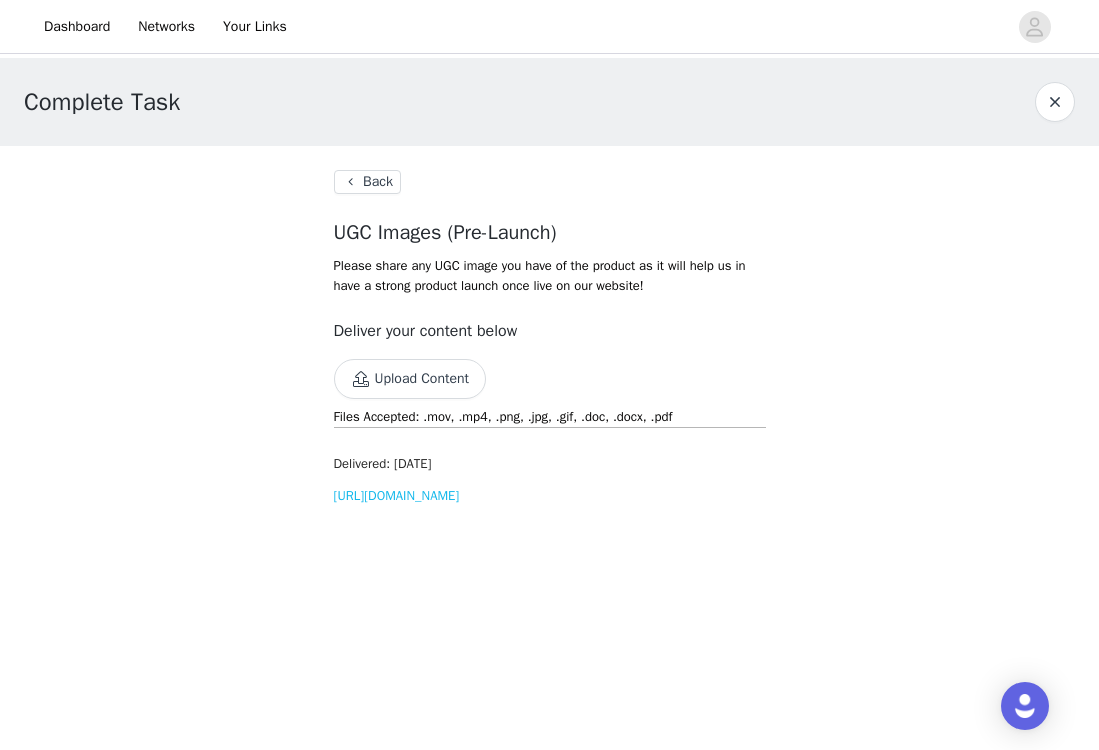 click on "[URL][DOMAIN_NAME]" at bounding box center [397, 495] 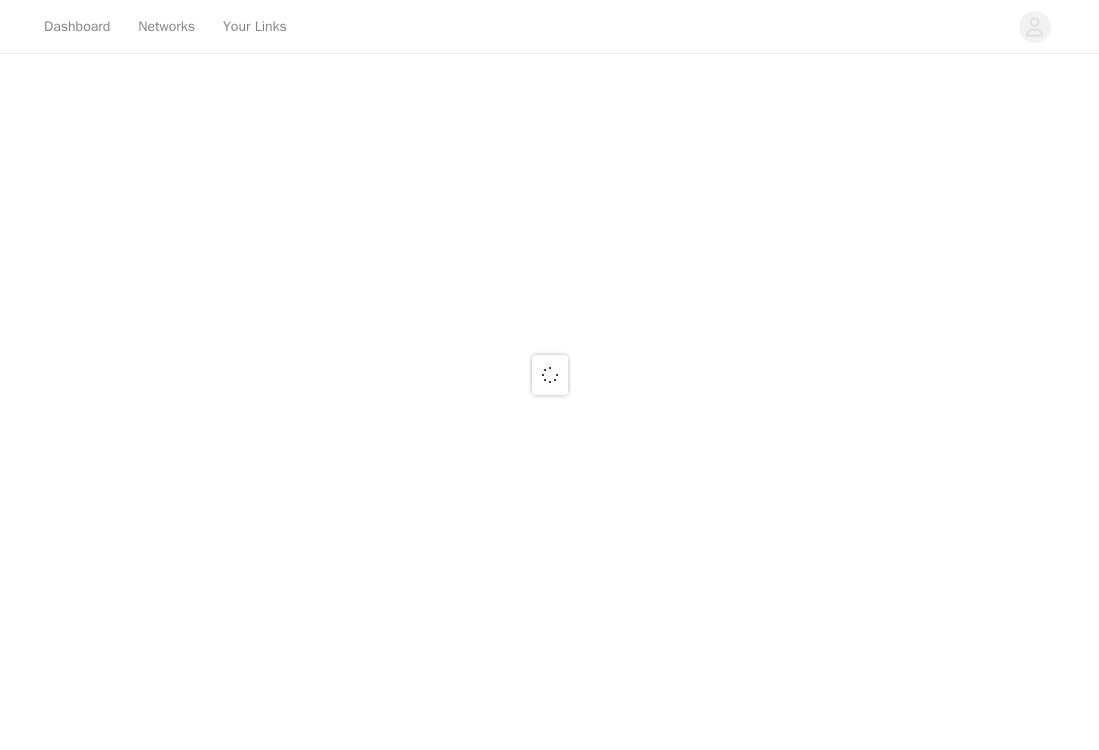 scroll, scrollTop: 0, scrollLeft: 0, axis: both 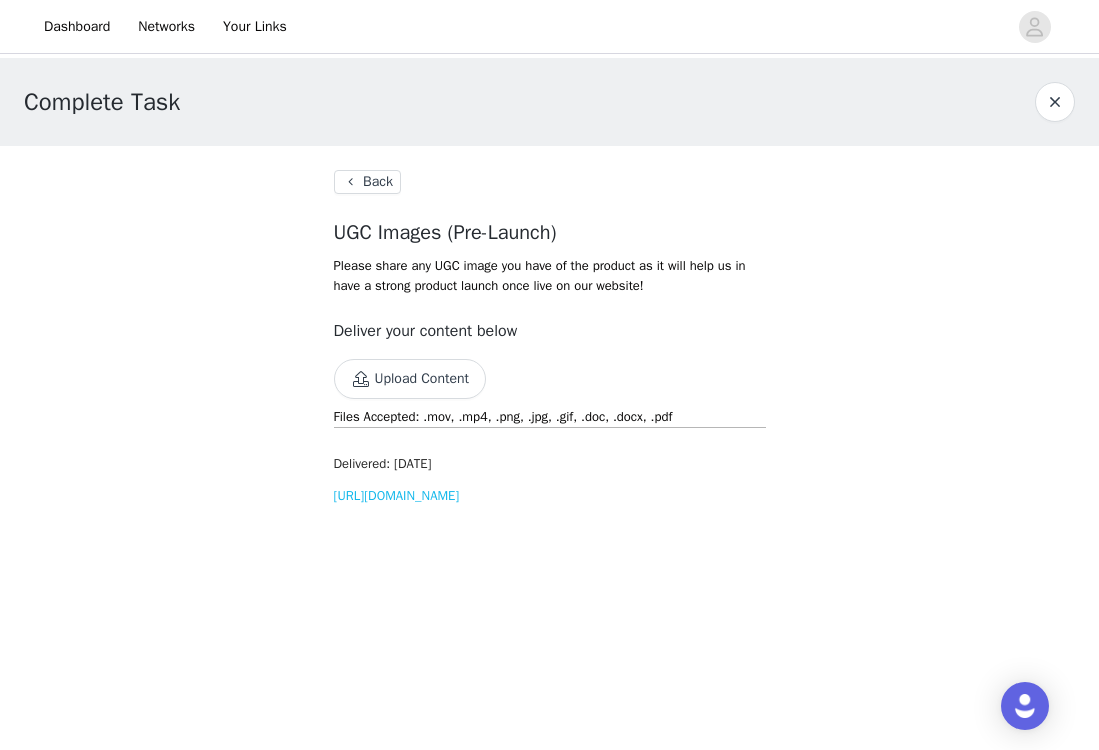 click on "Upload Content" at bounding box center (410, 379) 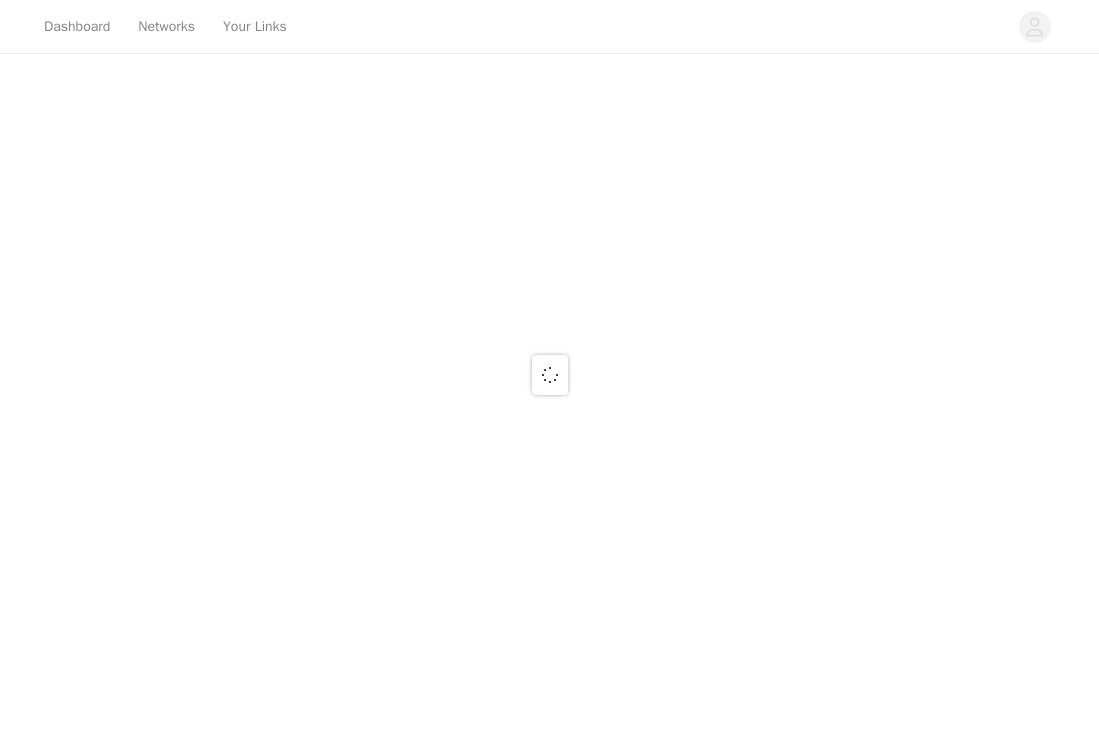 scroll, scrollTop: 0, scrollLeft: 0, axis: both 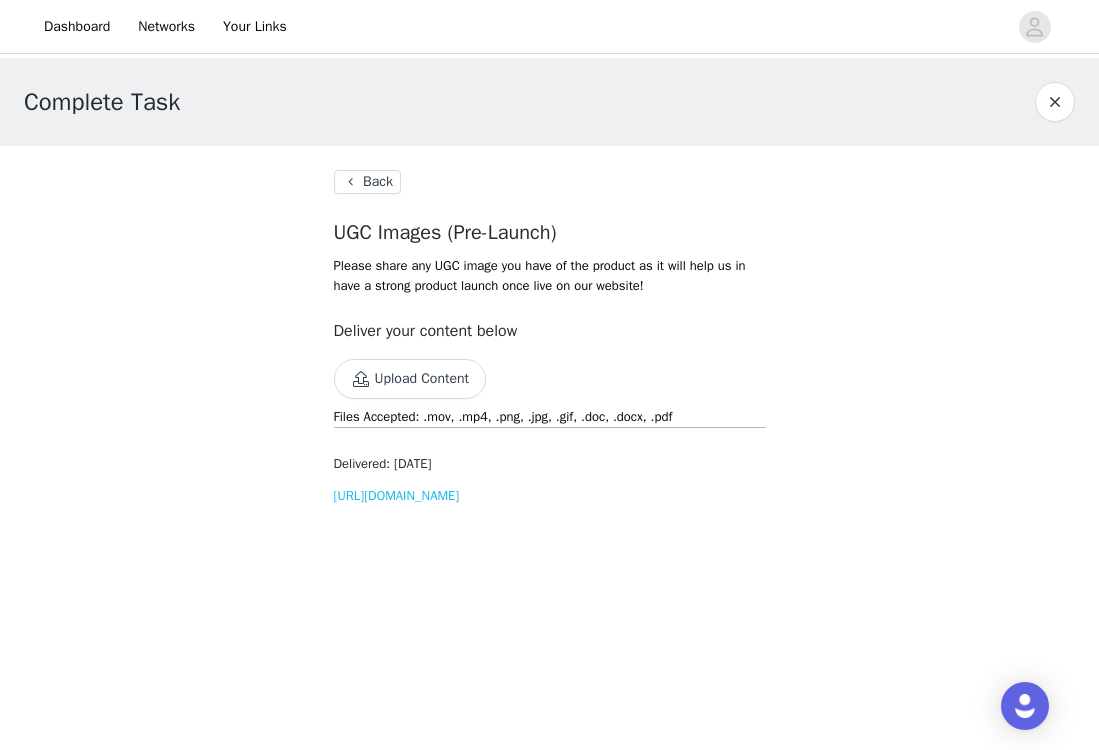 click on "Back" at bounding box center [367, 182] 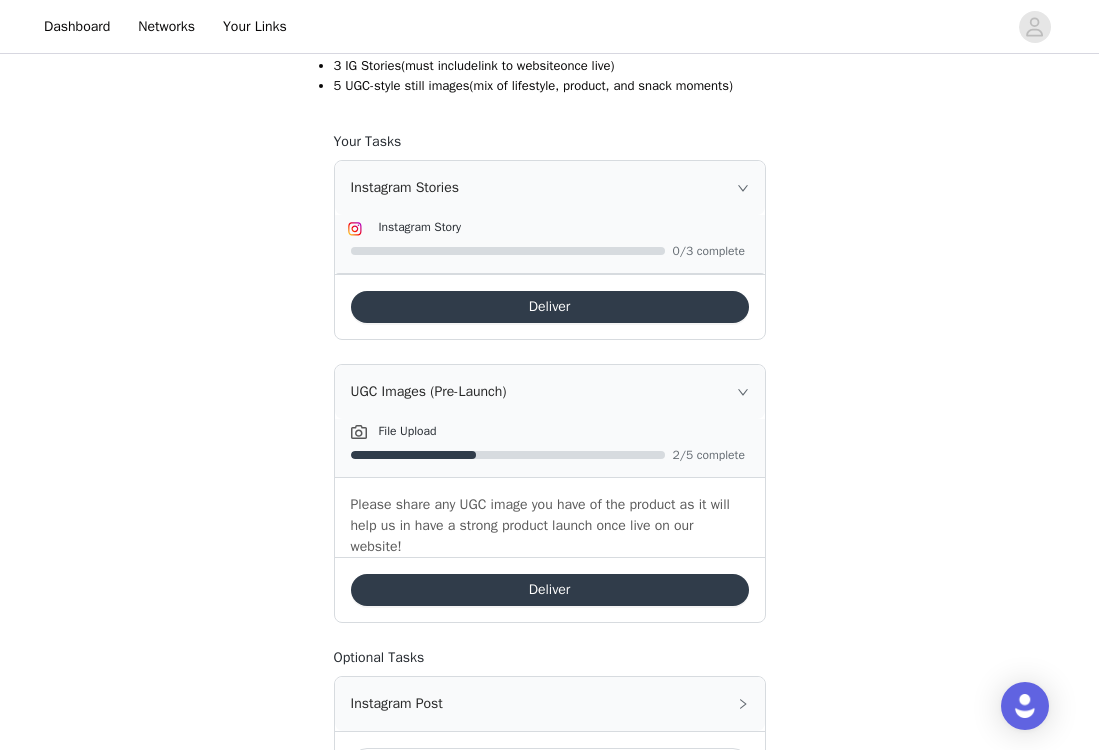 scroll, scrollTop: 233, scrollLeft: 0, axis: vertical 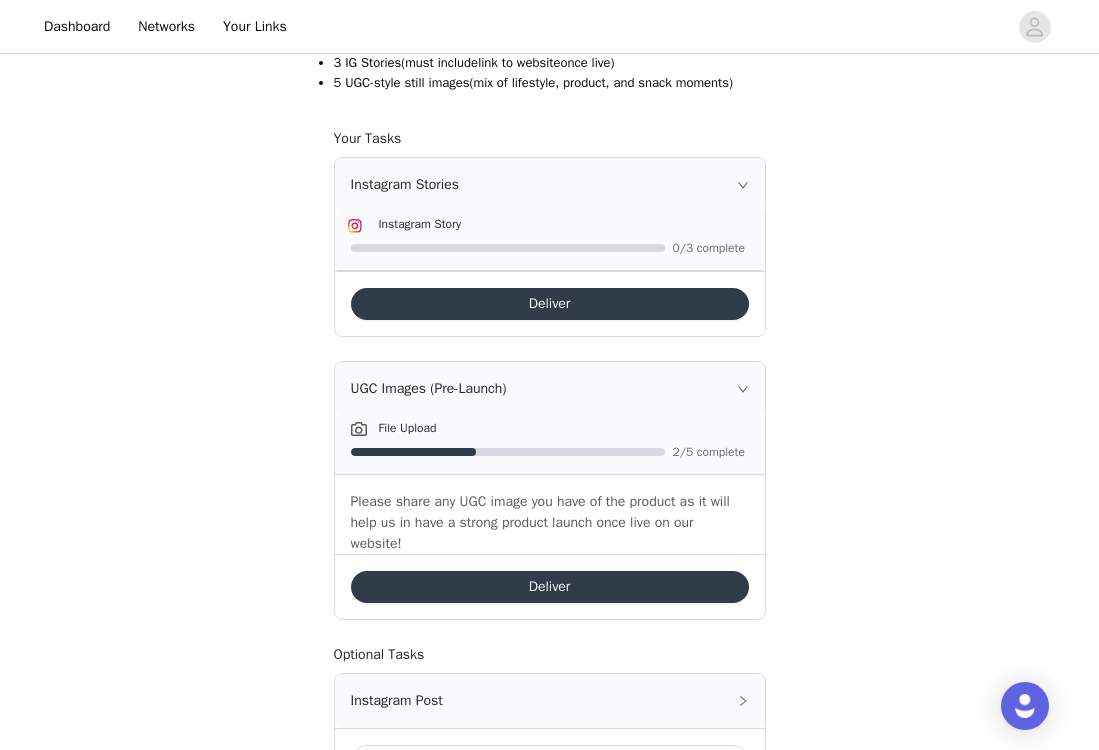 click on "Deliver" at bounding box center [550, 587] 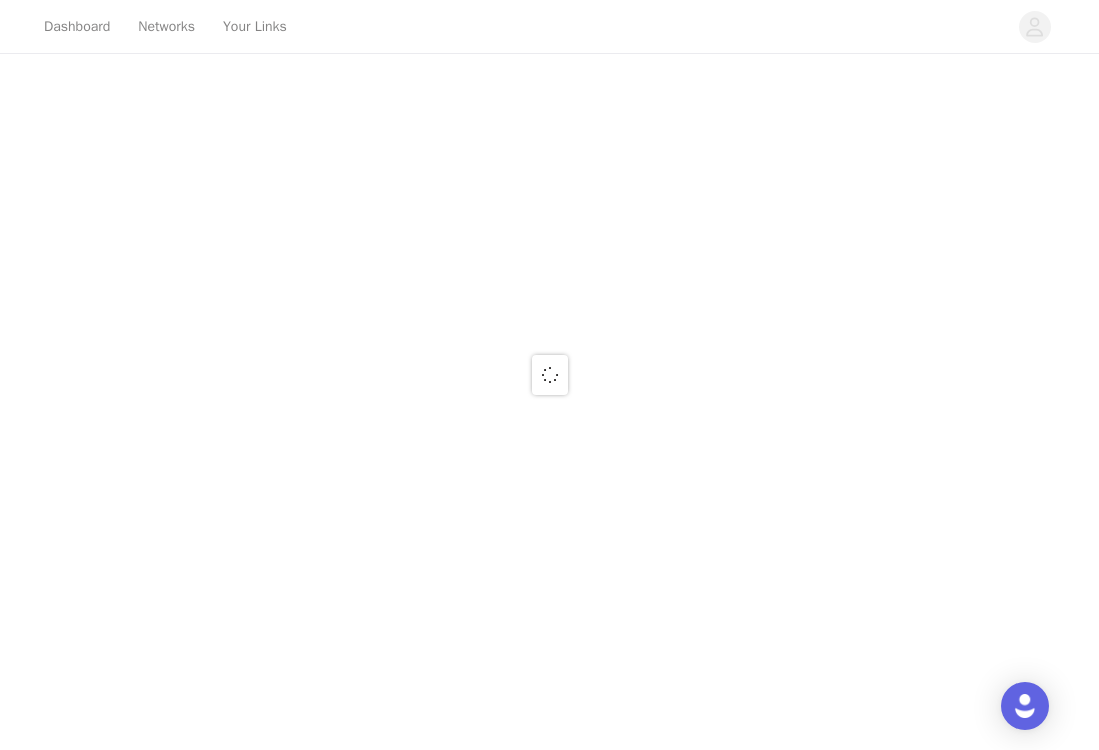 scroll, scrollTop: 0, scrollLeft: 0, axis: both 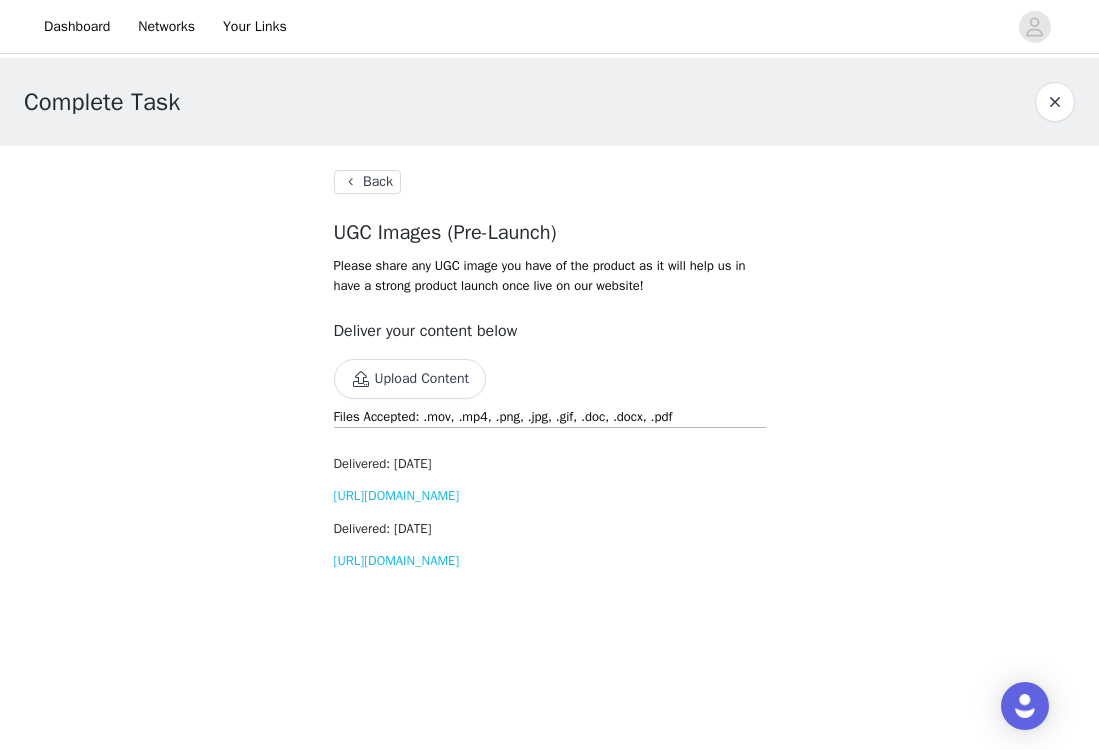 click on "[URL][DOMAIN_NAME]" at bounding box center [397, 495] 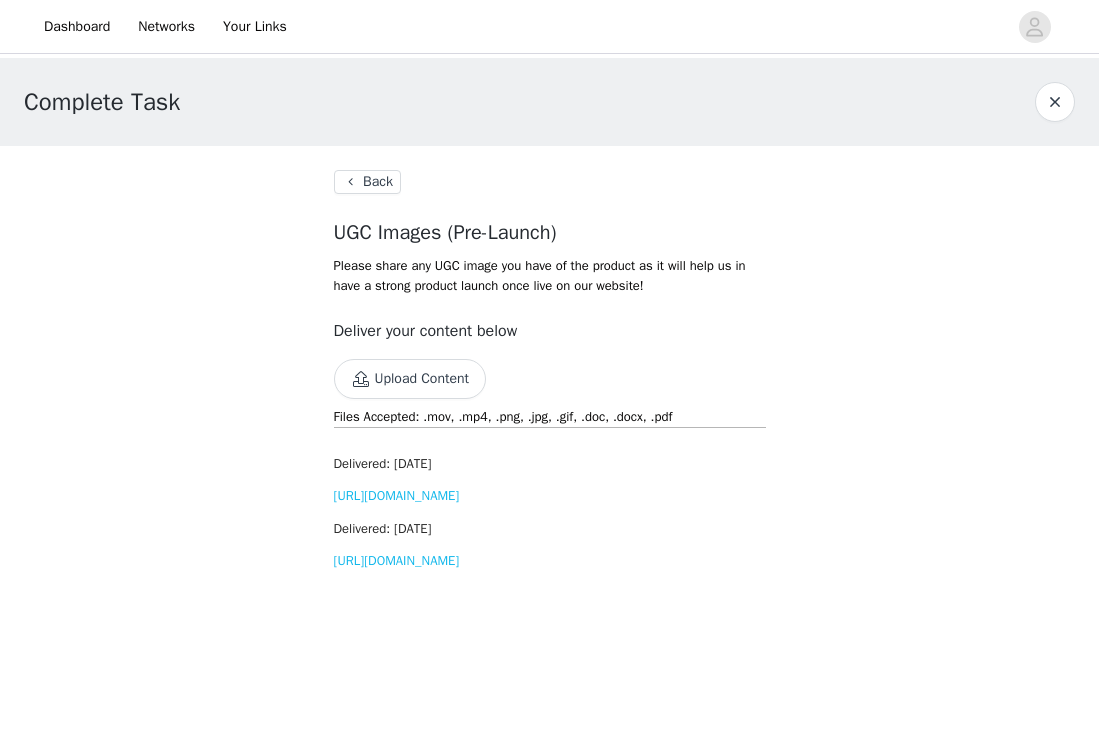 scroll, scrollTop: 0, scrollLeft: 0, axis: both 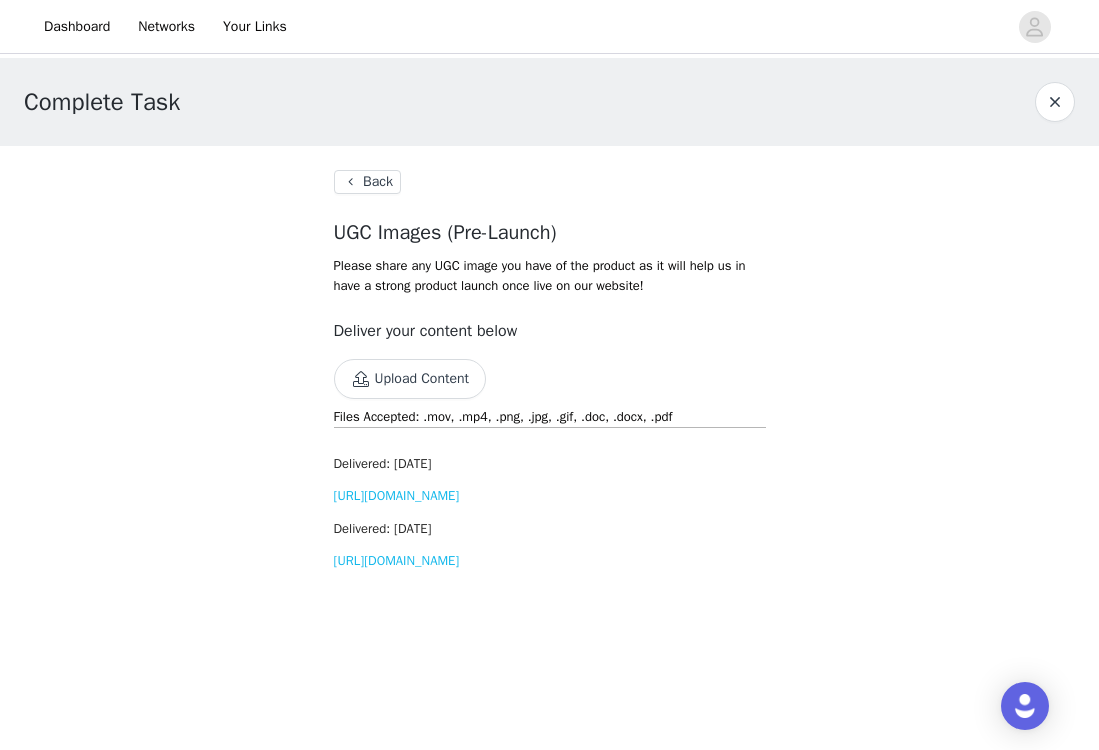 click on "Upload Content" at bounding box center [410, 379] 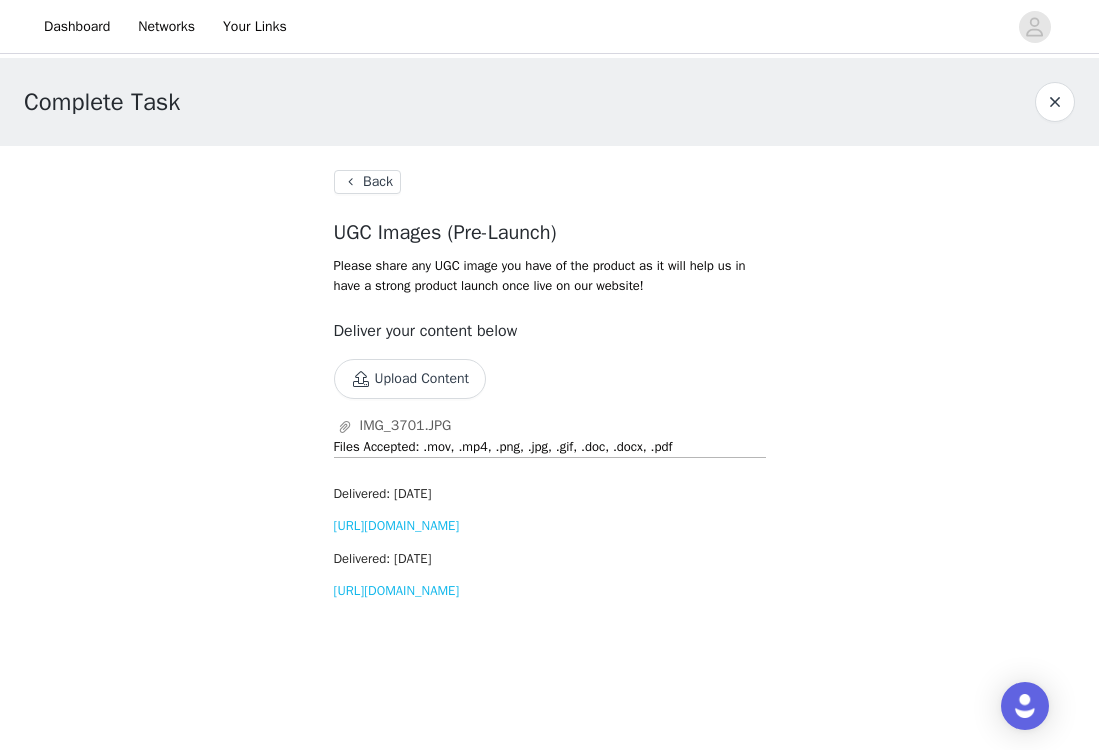 click on "Upload Content" at bounding box center (410, 379) 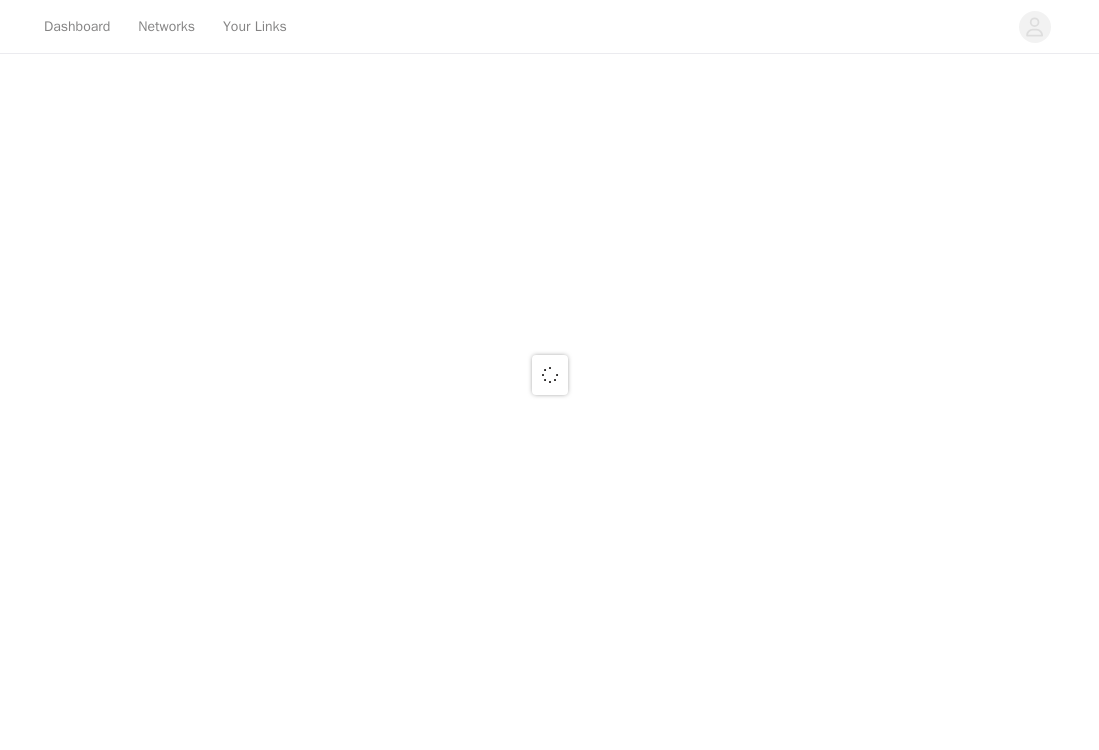 scroll, scrollTop: 0, scrollLeft: 0, axis: both 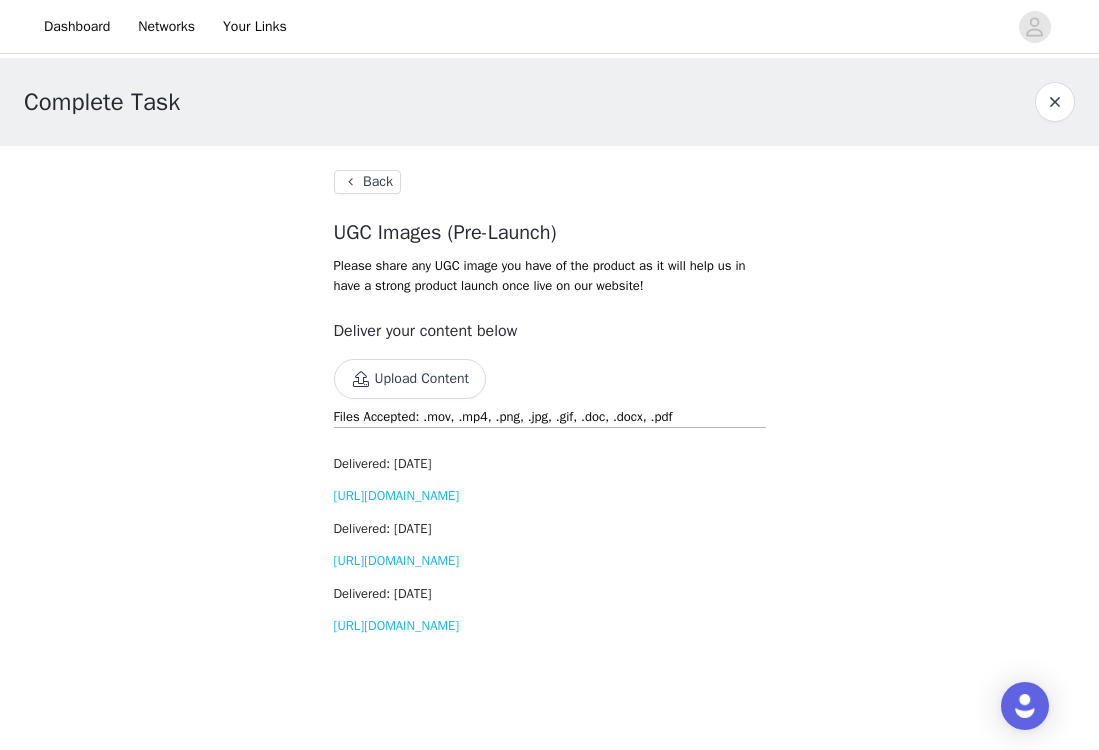 click on "Delivered: Jul 11, 2025
https://d2ai5cwthaqejb.cloudfront.net/activations/file-uploads/custom-tasks/auploads-1c55f328-0cc1-4a45-85fc-9da4a98c7483.jpg" at bounding box center [550, 480] 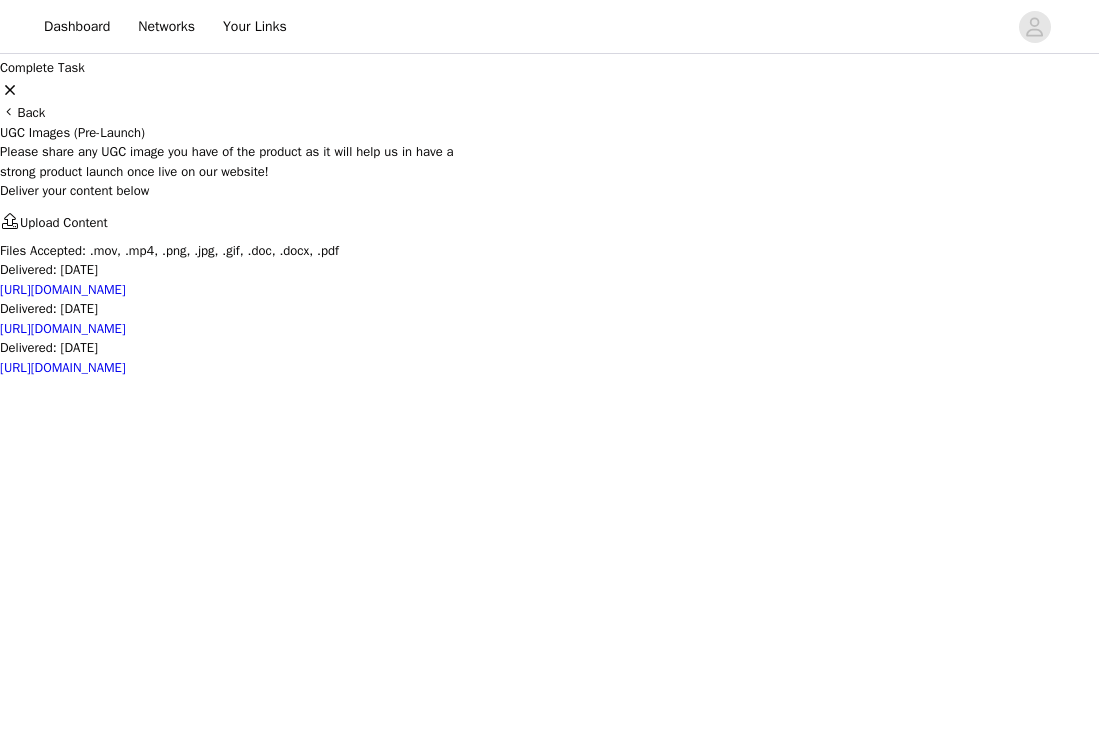 scroll, scrollTop: 0, scrollLeft: 0, axis: both 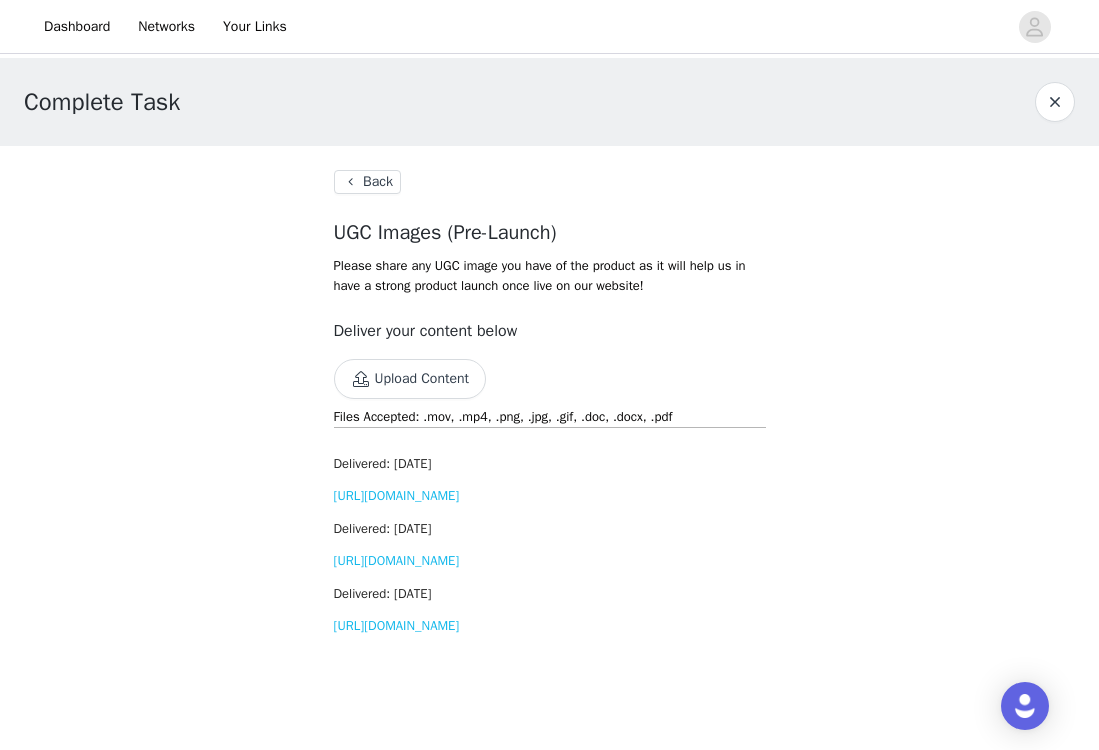 click on "[URL][DOMAIN_NAME]" at bounding box center (397, 625) 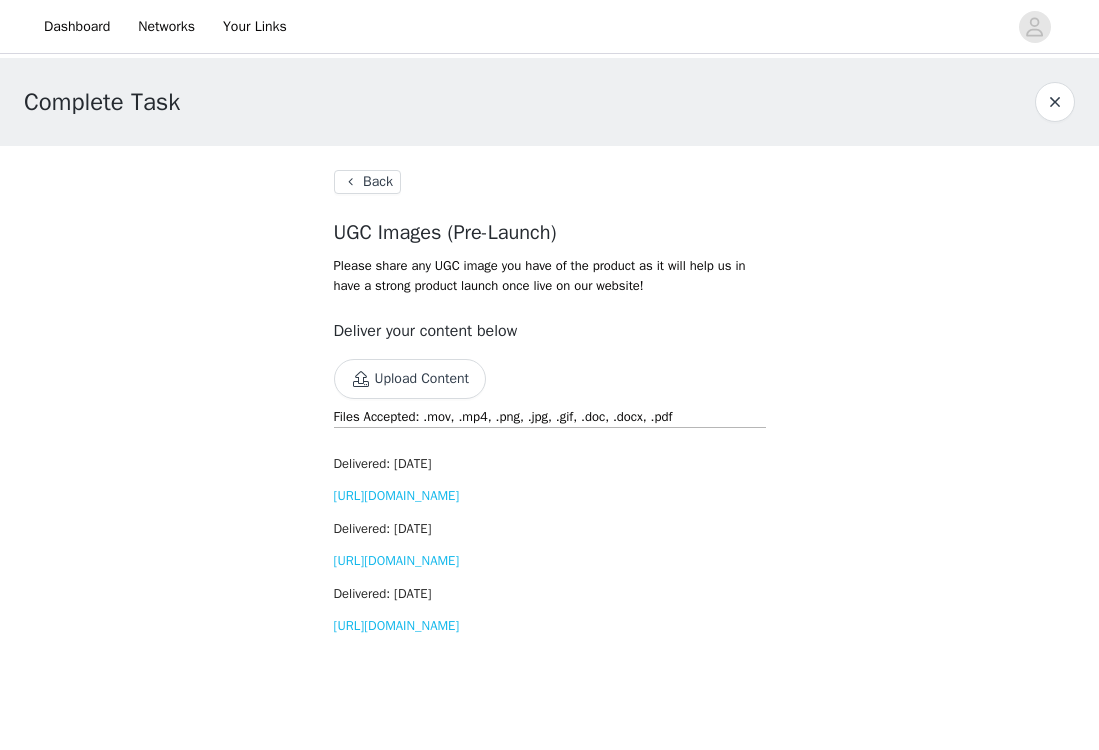 scroll, scrollTop: 0, scrollLeft: 0, axis: both 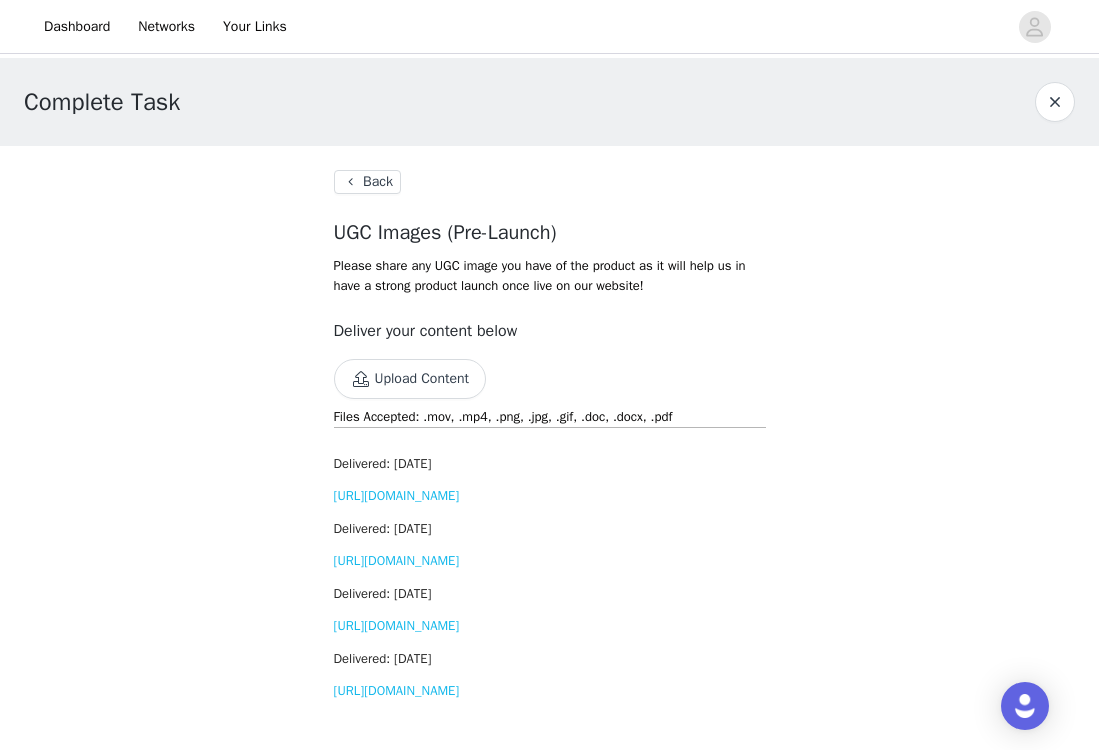 click on "Upload Content" at bounding box center [410, 379] 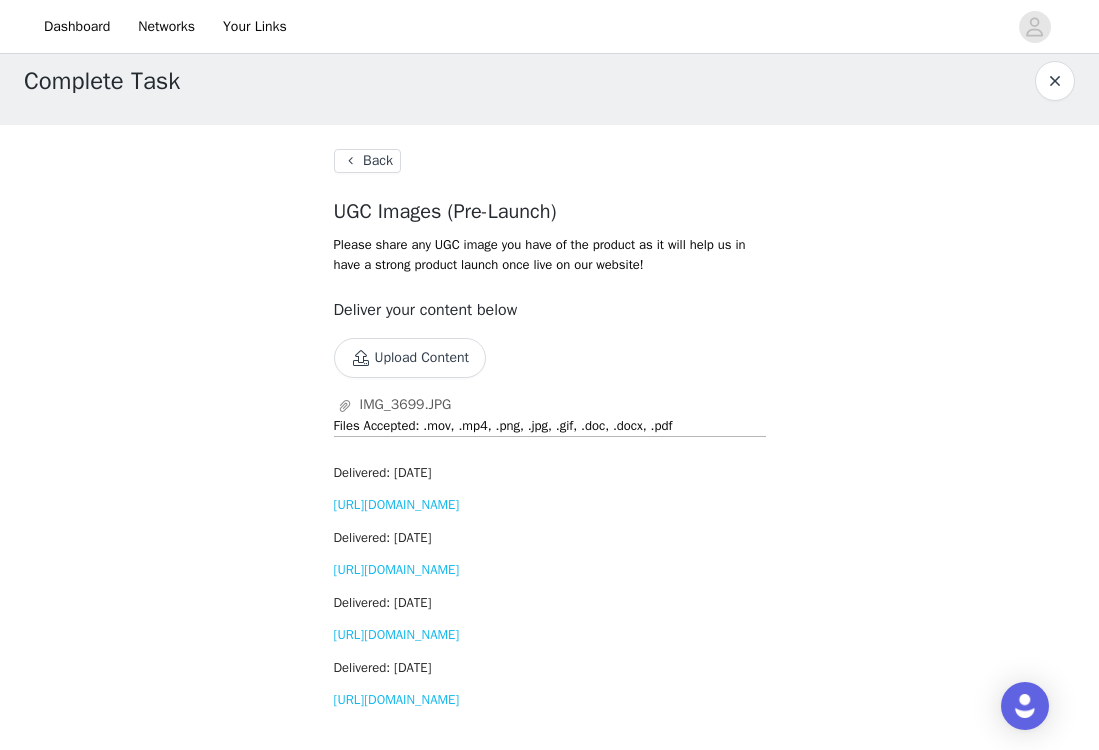 scroll, scrollTop: 98, scrollLeft: 0, axis: vertical 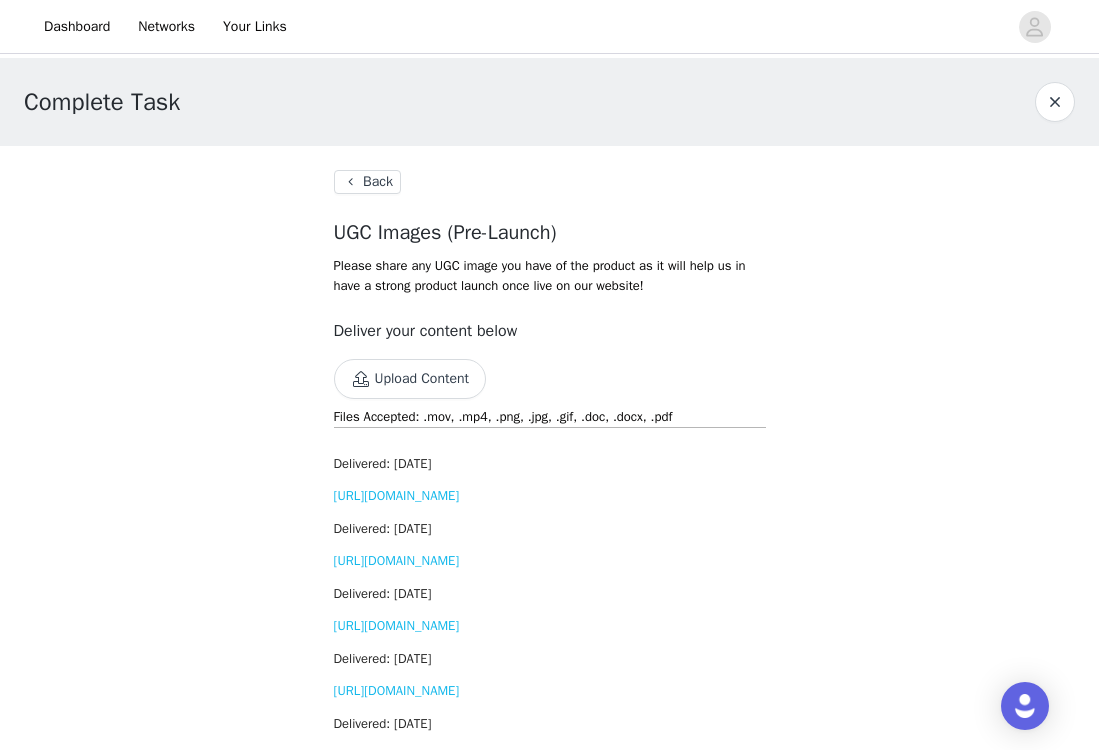 click on "Back" at bounding box center (367, 182) 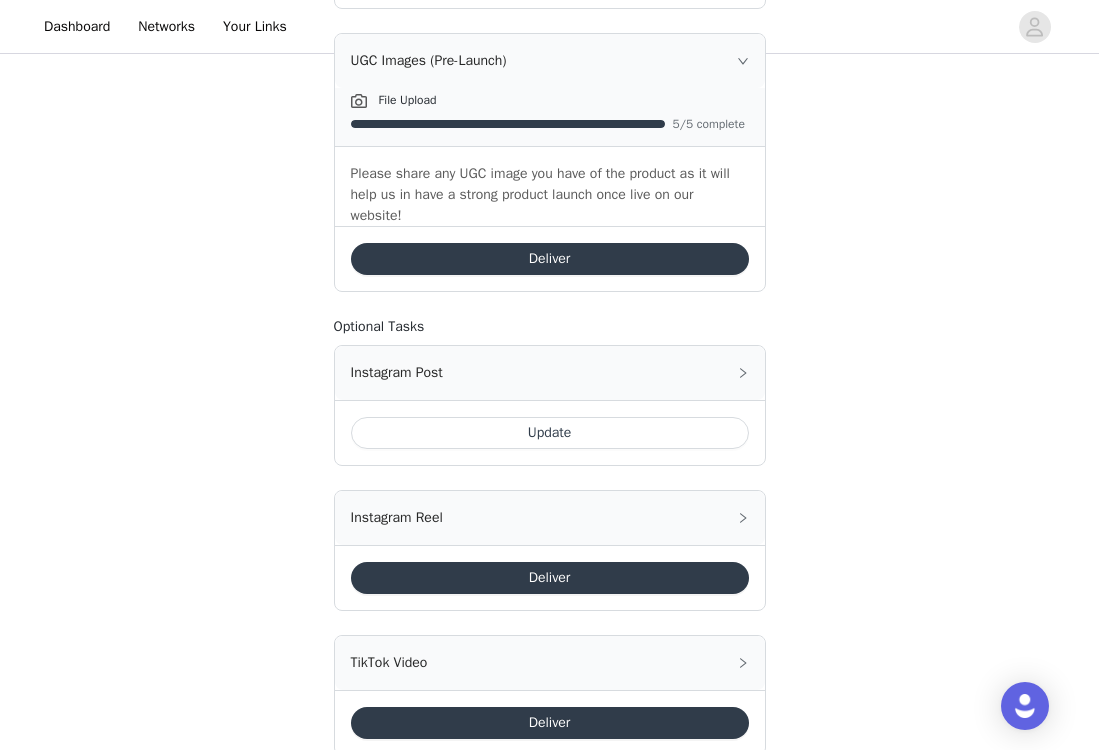 scroll, scrollTop: 560, scrollLeft: 0, axis: vertical 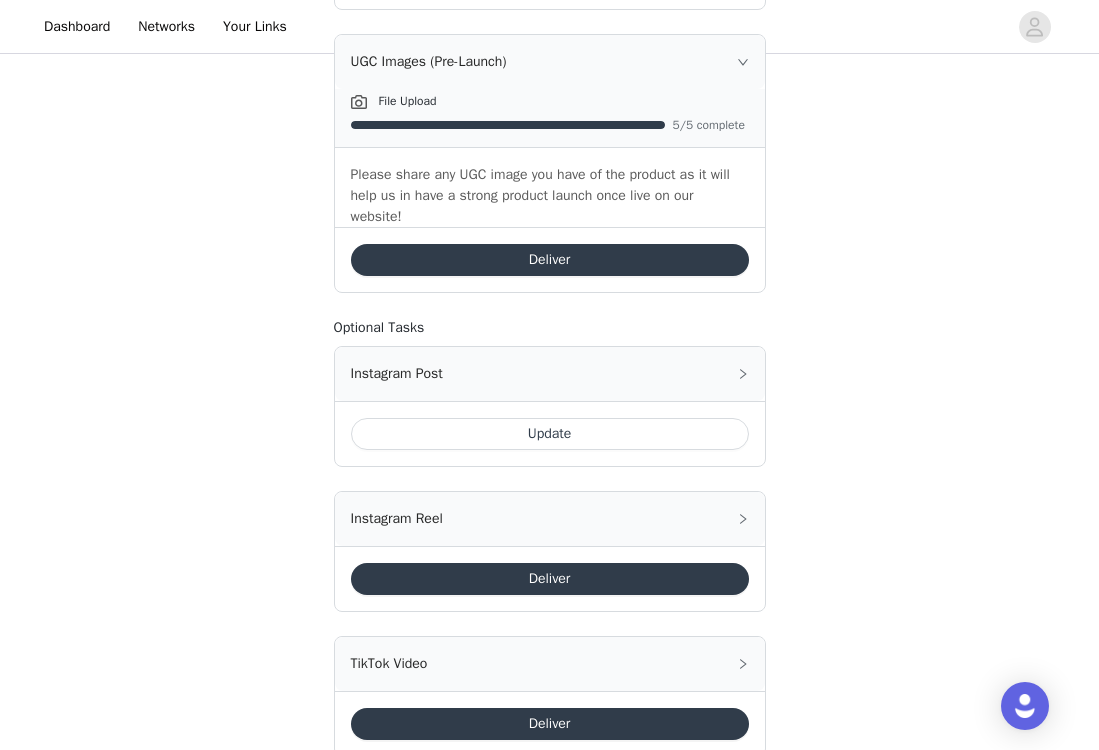 click on "Update" at bounding box center (550, 434) 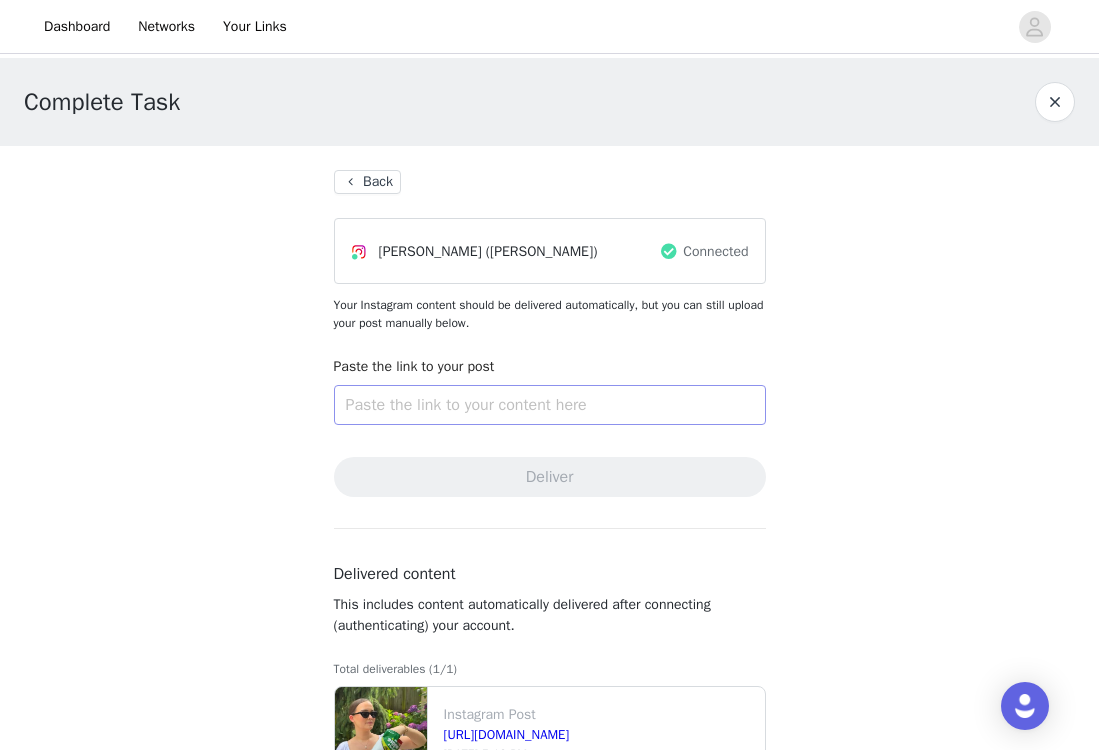 scroll, scrollTop: 119, scrollLeft: 0, axis: vertical 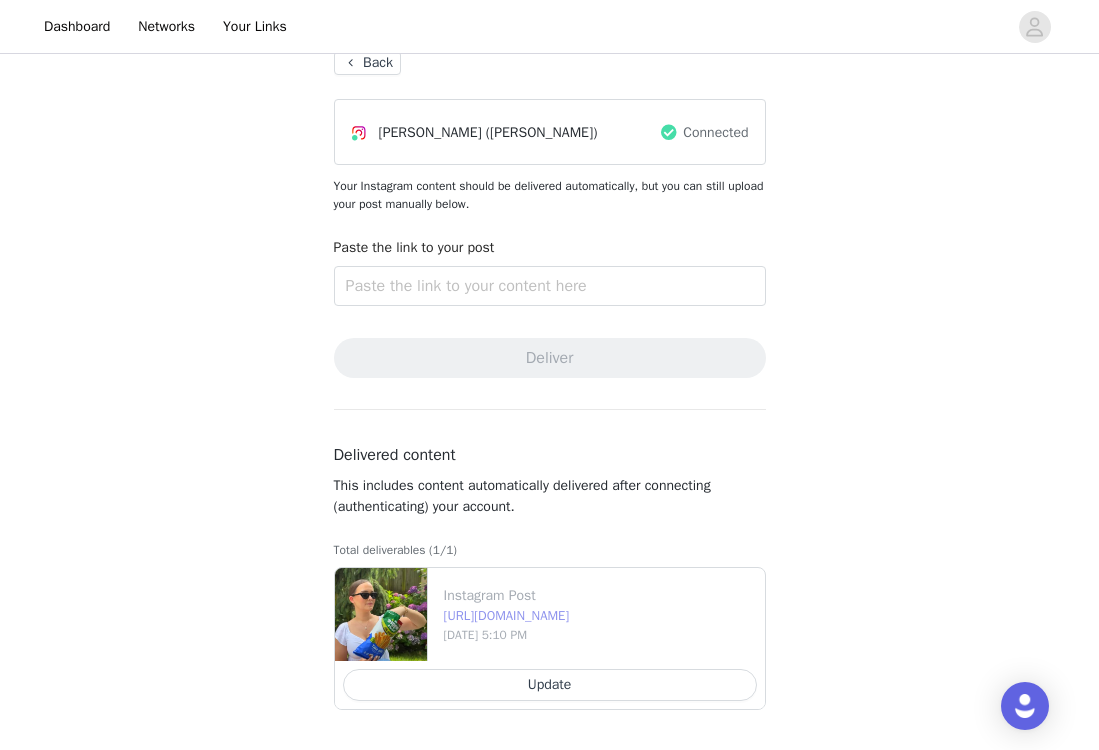 click on "[URL][DOMAIN_NAME]" at bounding box center (507, 615) 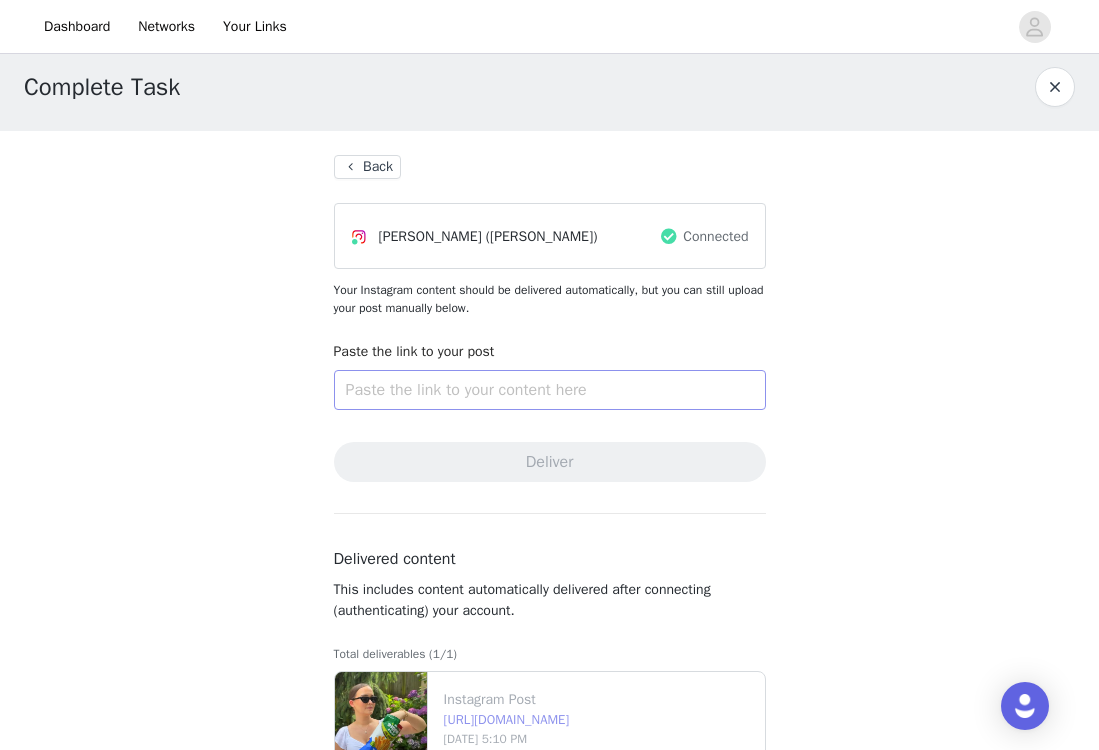 scroll, scrollTop: 0, scrollLeft: 0, axis: both 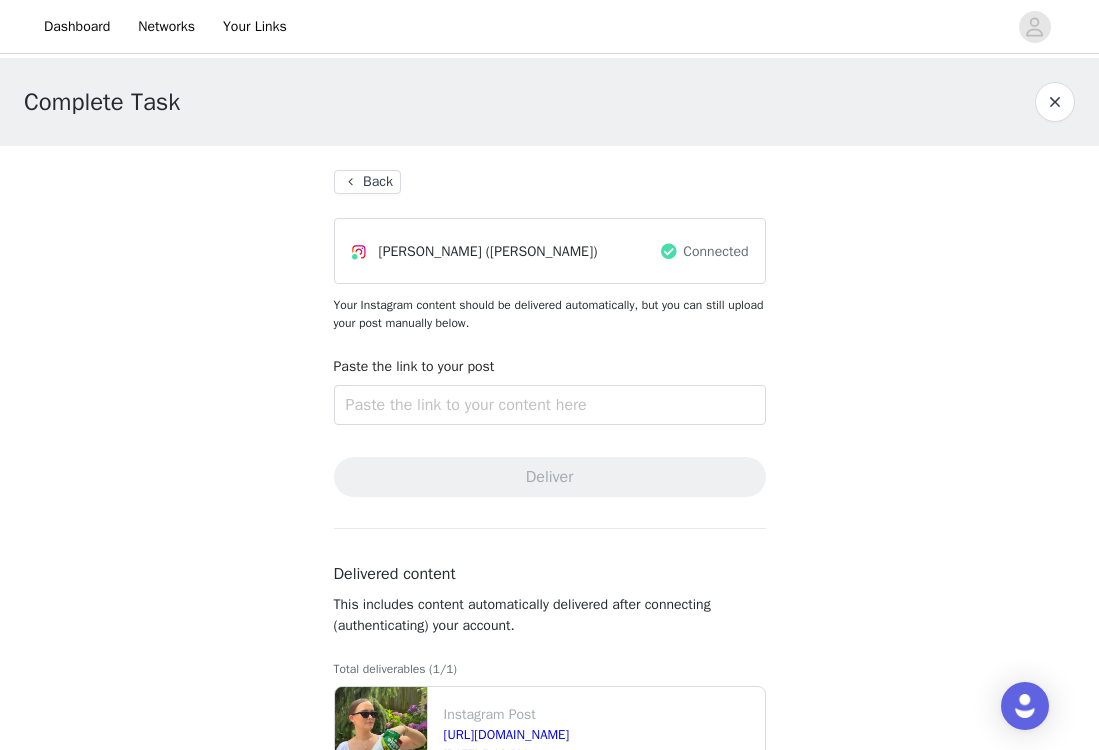 click on "Back
[PERSON_NAME]
([PERSON_NAME])
Connected
Your Instagram content should be delivered automatically, but
you can still upload your post manually below.
Paste the link to your post     Deliver     Delivered content
This includes content automatically delivered after connecting (authenticating) your account.
Total deliverables (1/1)     Instagram Post   [URL][DOMAIN_NAME]   [DATE] 5:10 PM     Update" at bounding box center (550, 507) 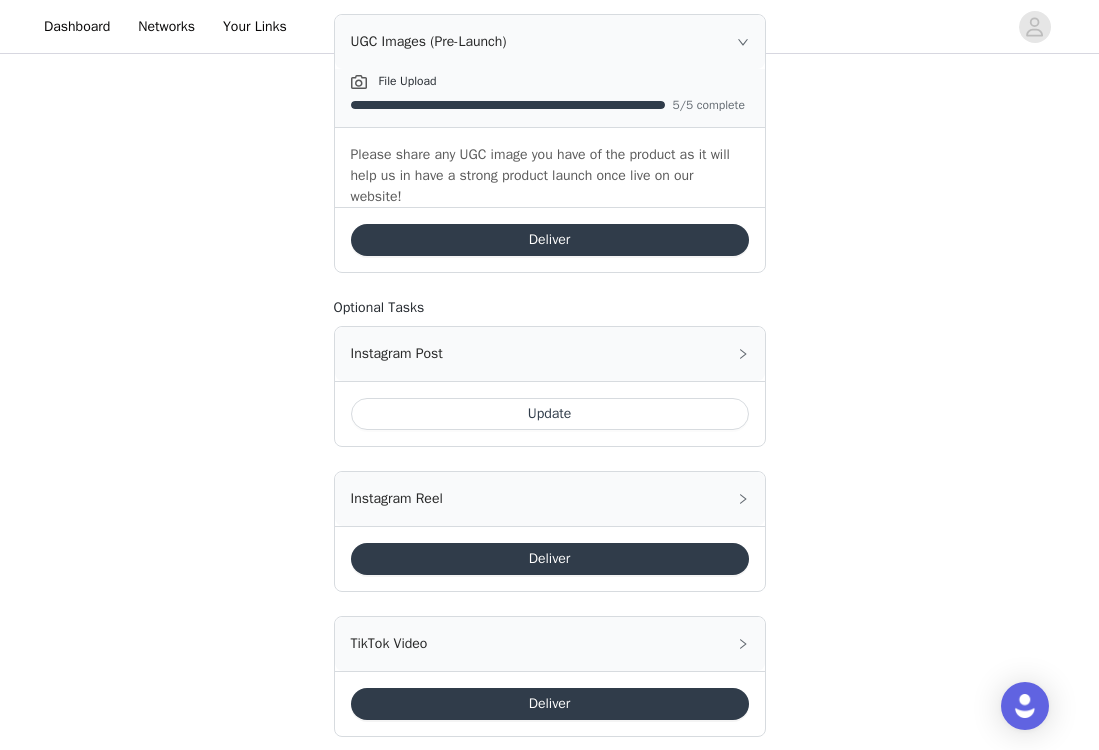 scroll, scrollTop: 634, scrollLeft: 0, axis: vertical 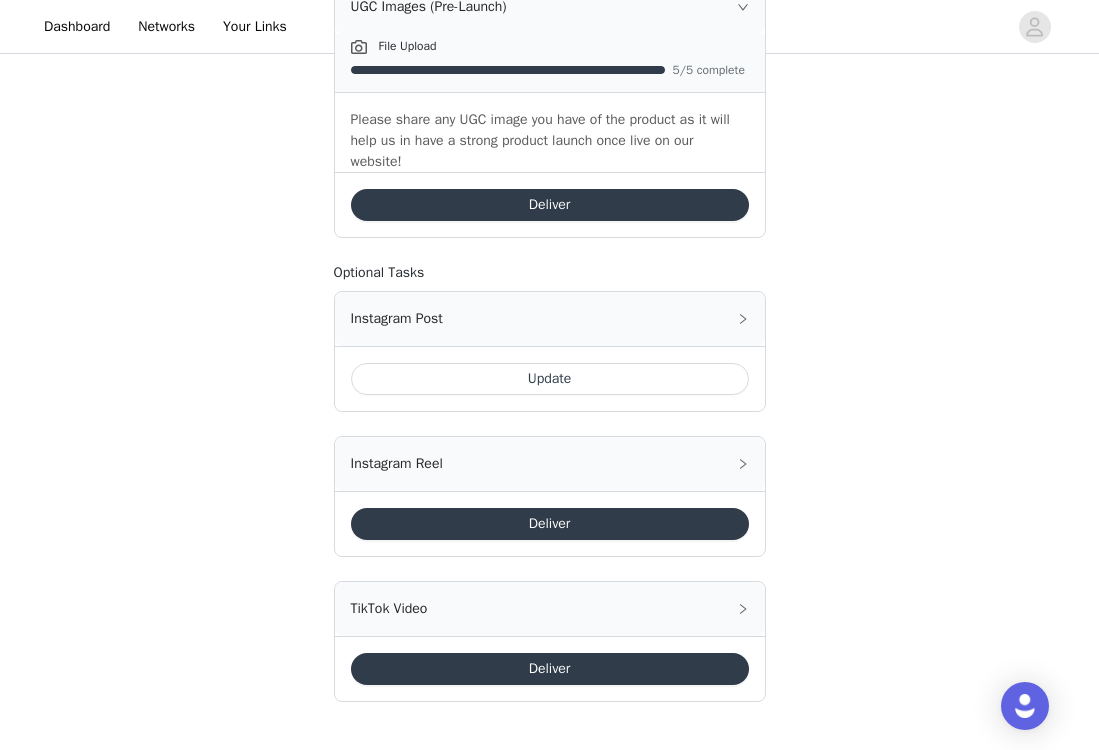 click on "Deliver" at bounding box center (550, 524) 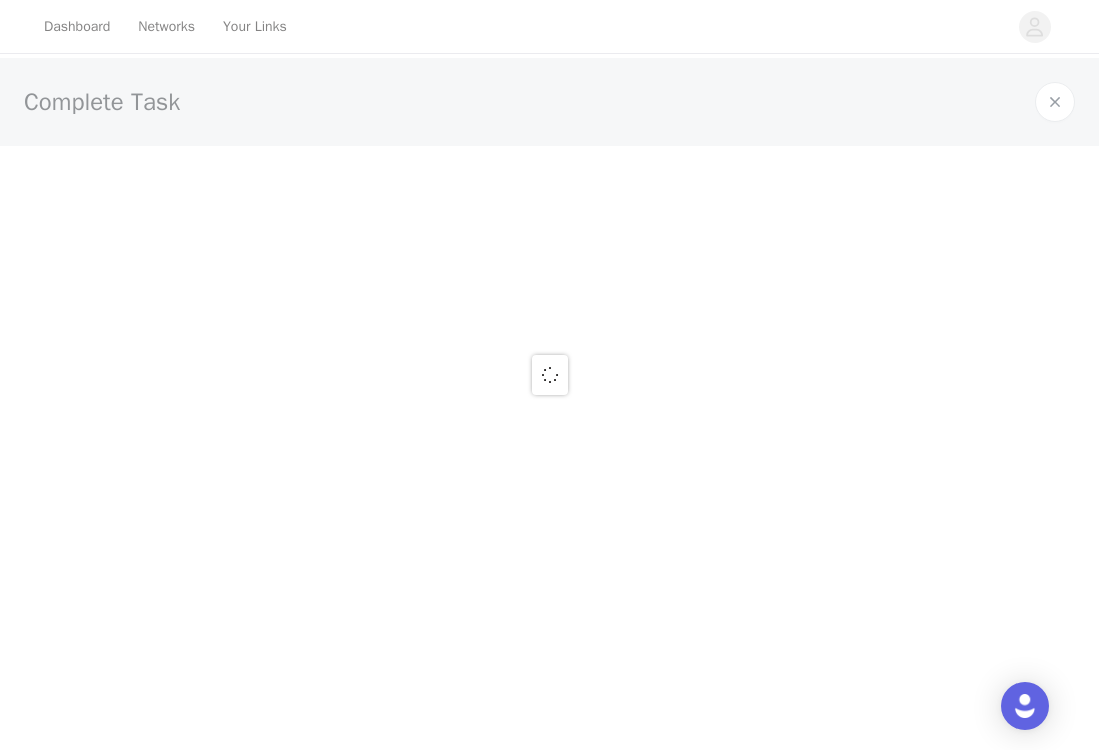 scroll, scrollTop: 0, scrollLeft: 0, axis: both 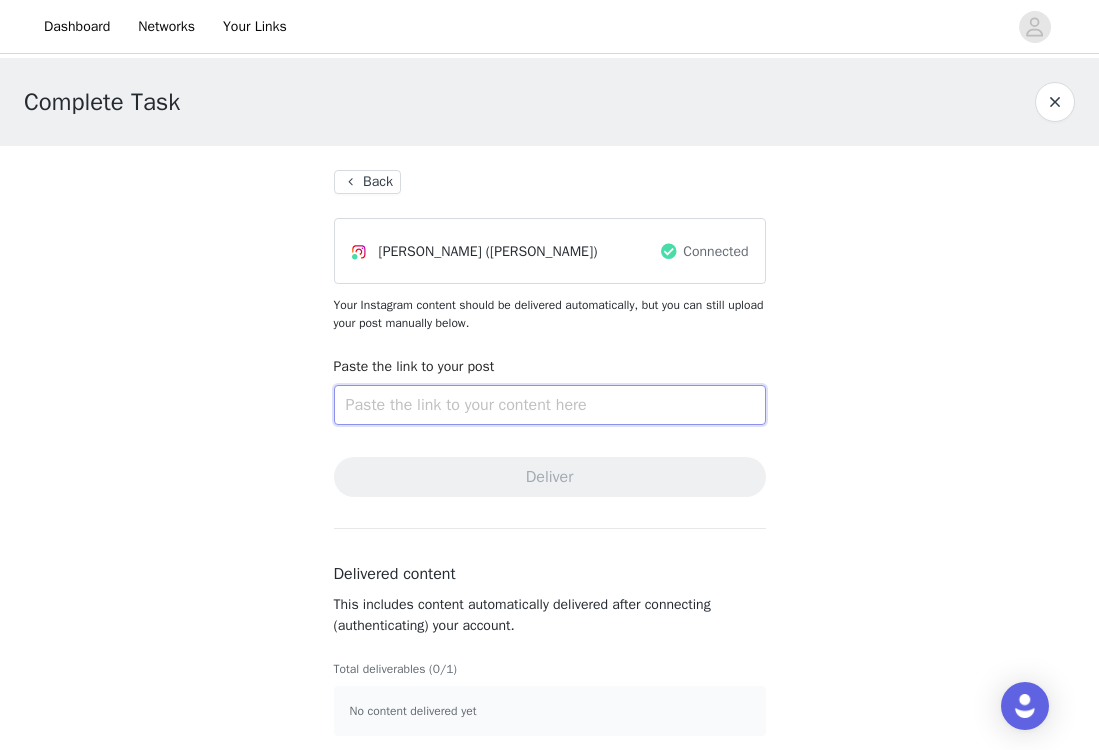 click at bounding box center (550, 405) 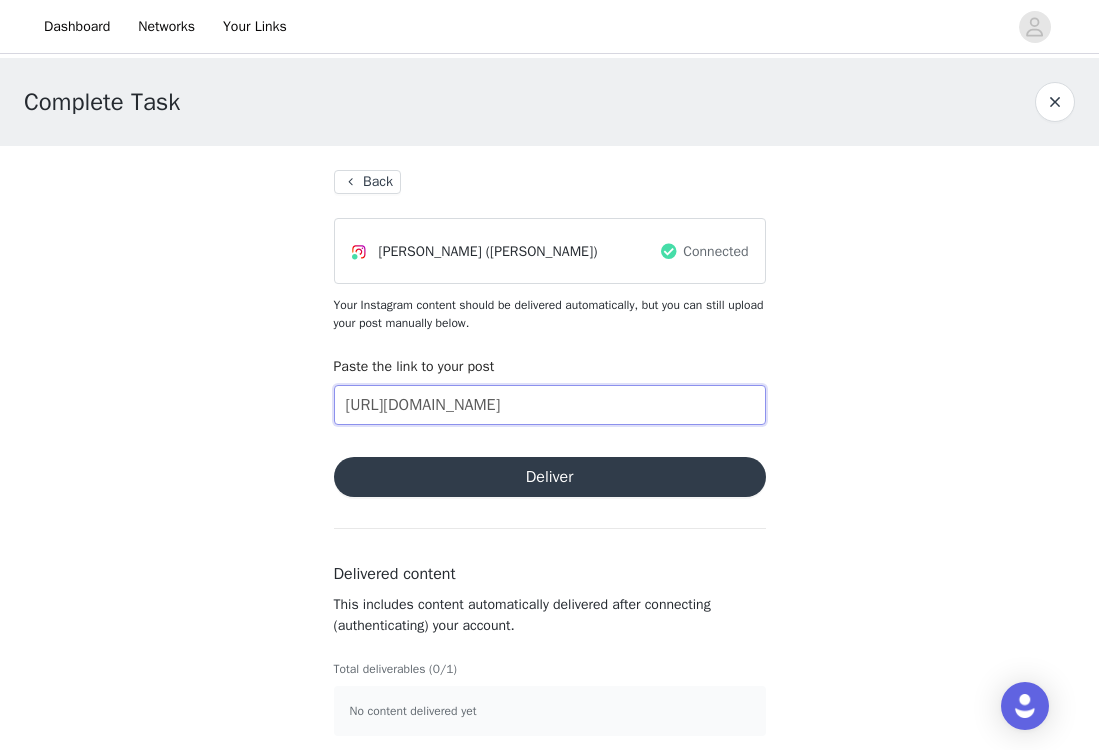 scroll, scrollTop: 0, scrollLeft: 155, axis: horizontal 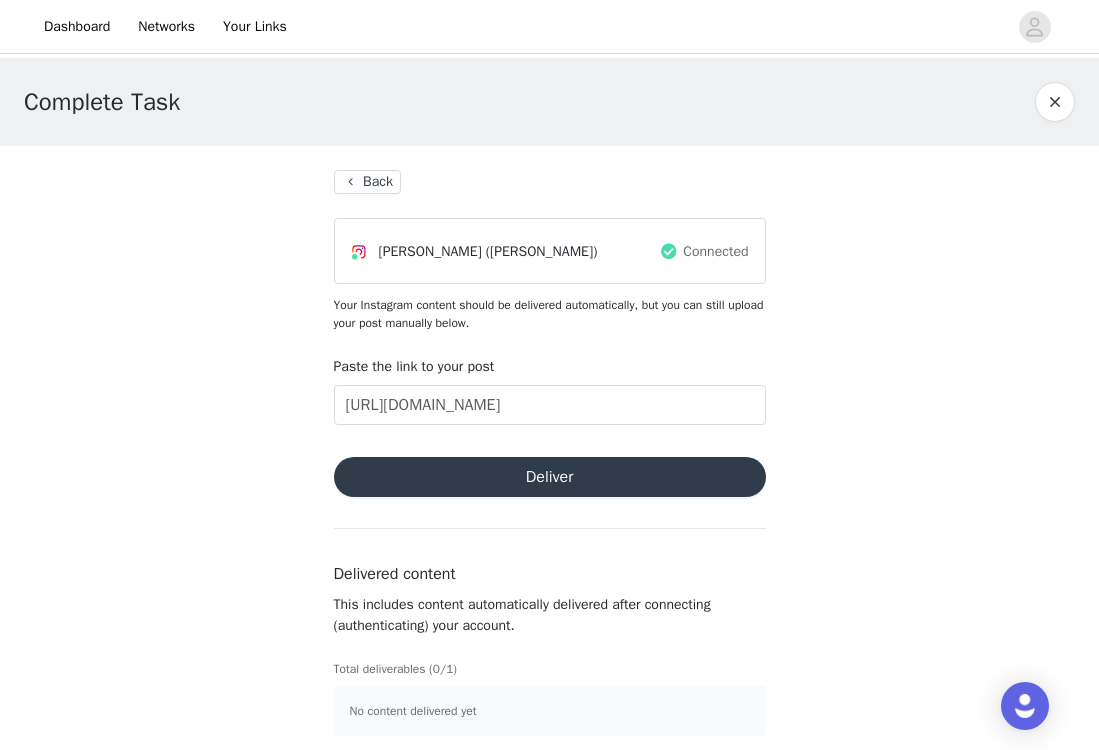 click on "Deliver" at bounding box center (550, 477) 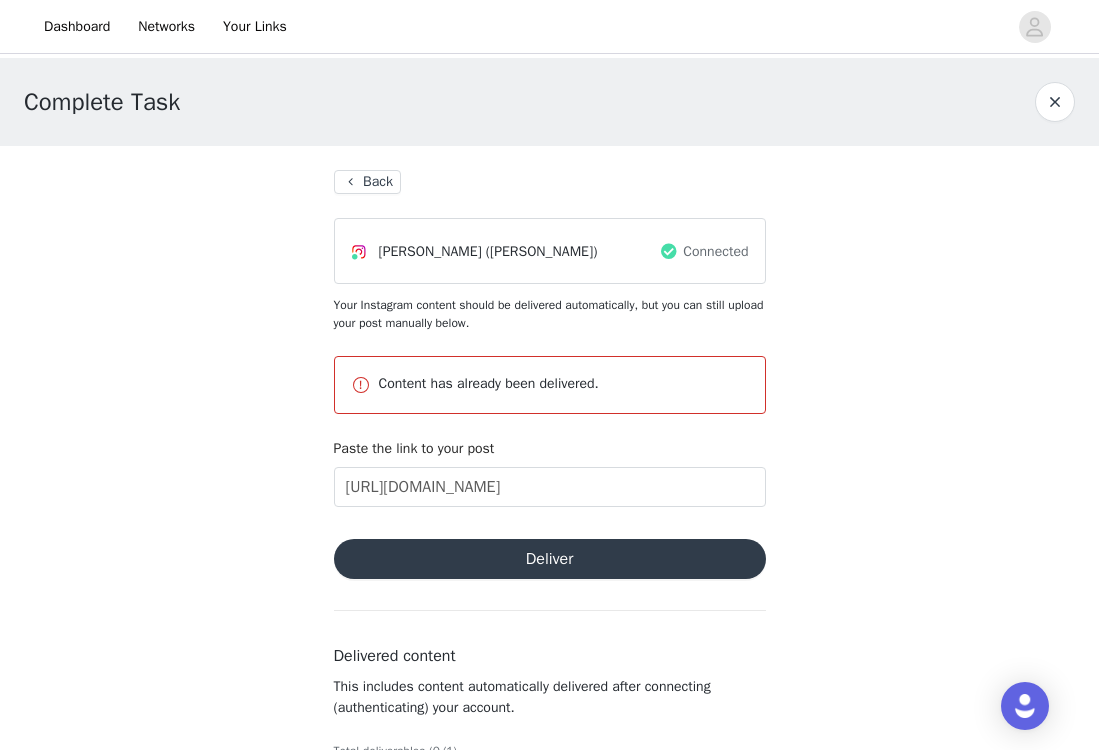click on "Back" at bounding box center (367, 182) 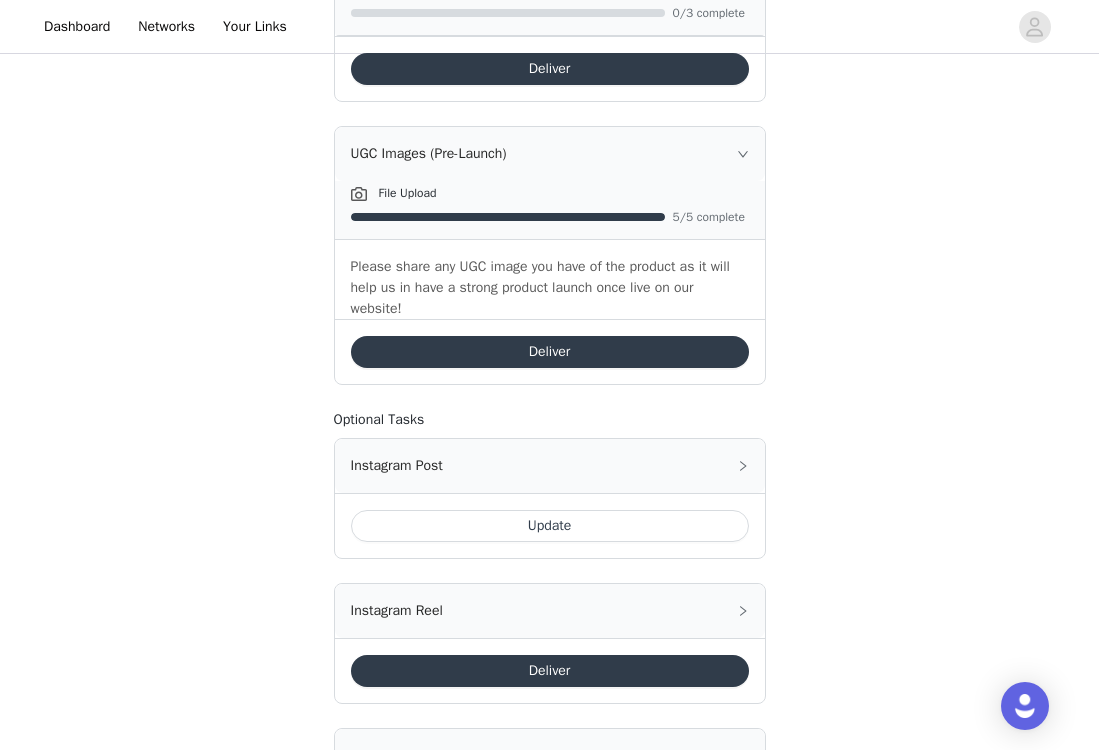 scroll, scrollTop: 386, scrollLeft: 0, axis: vertical 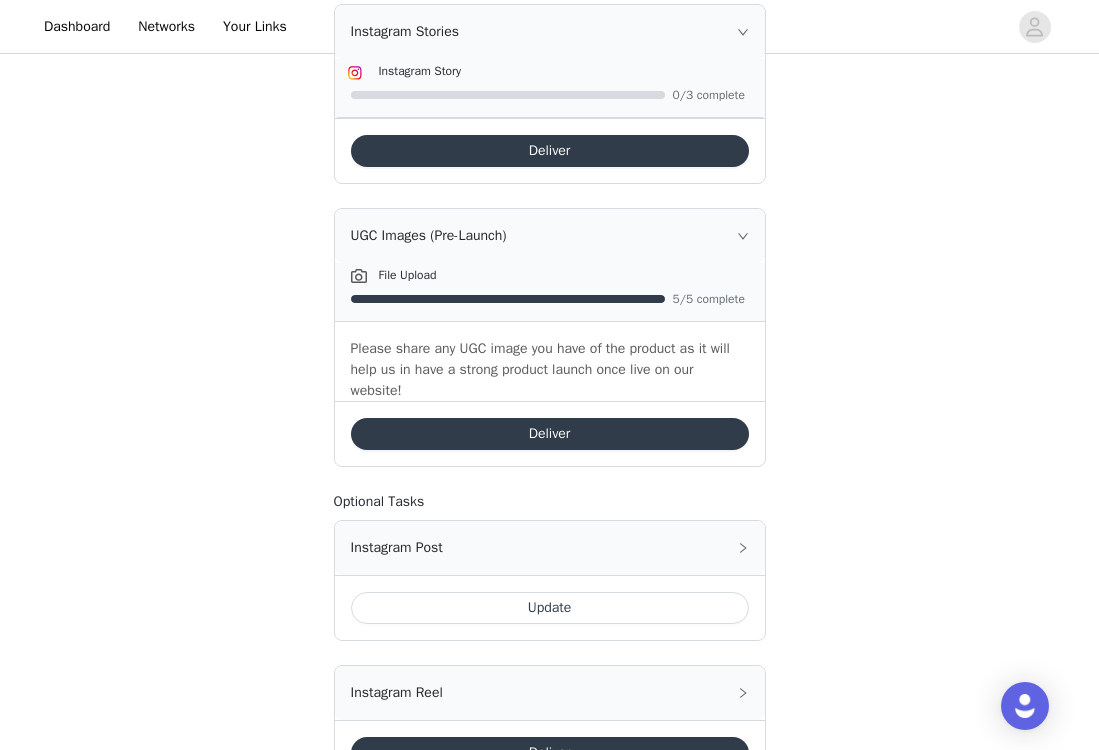click on "Deliver" at bounding box center [550, 434] 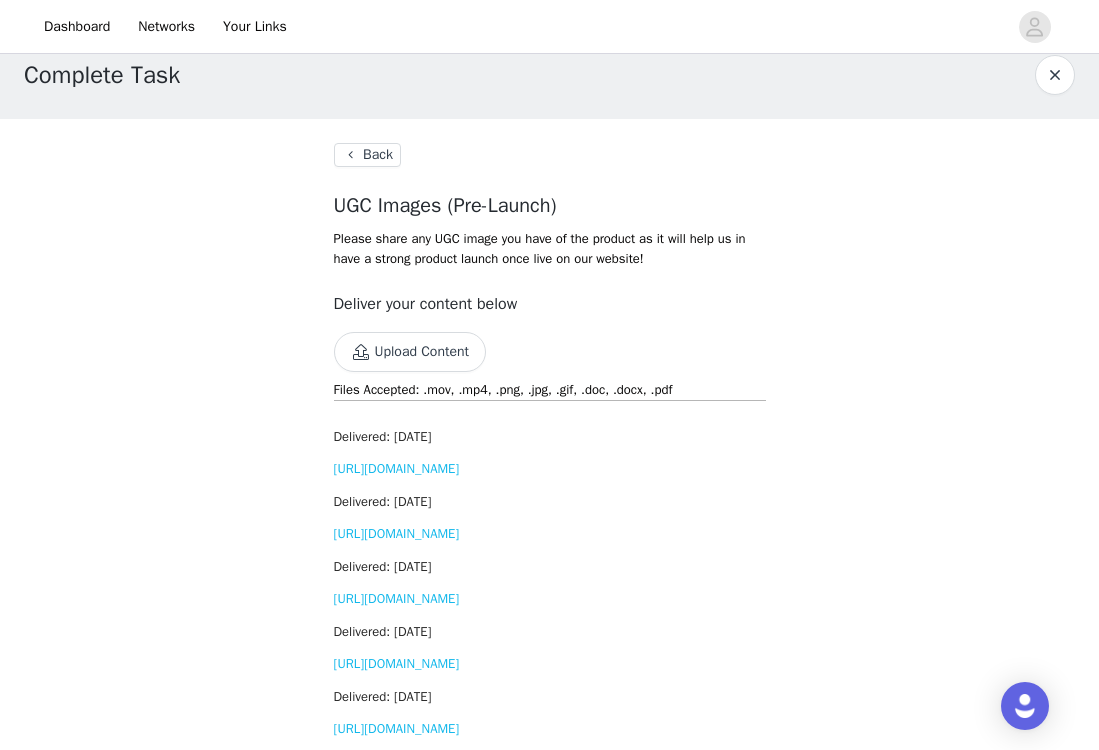 scroll, scrollTop: 11, scrollLeft: 0, axis: vertical 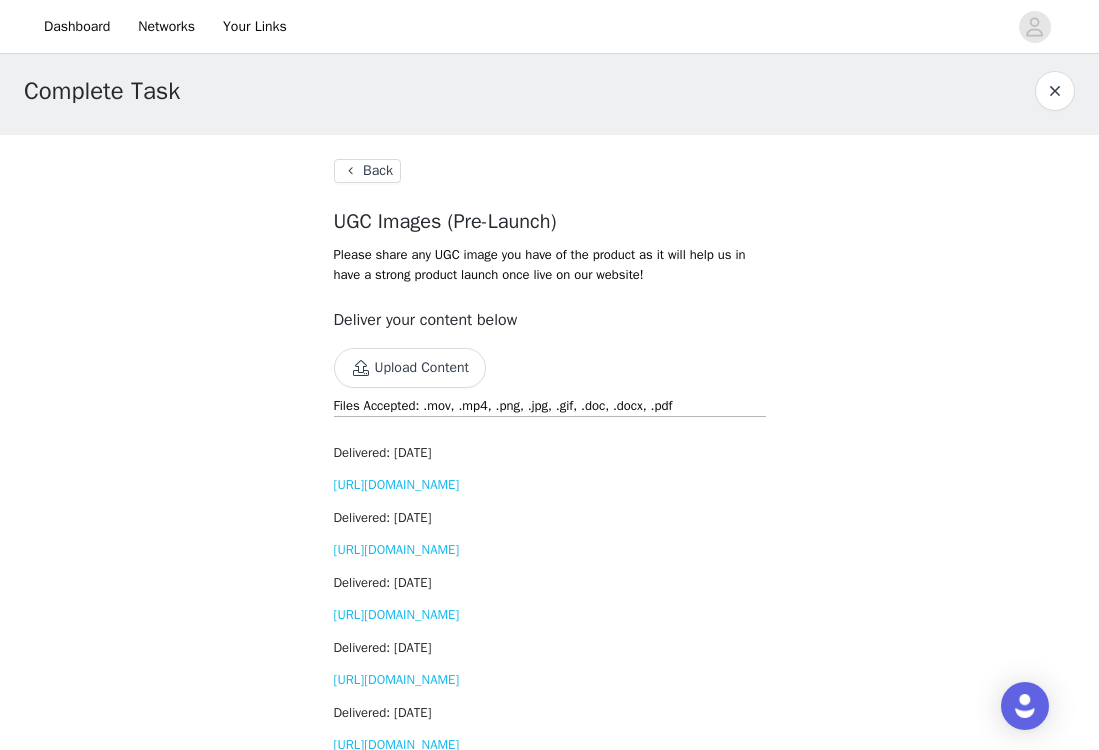 click on "Back" at bounding box center (367, 171) 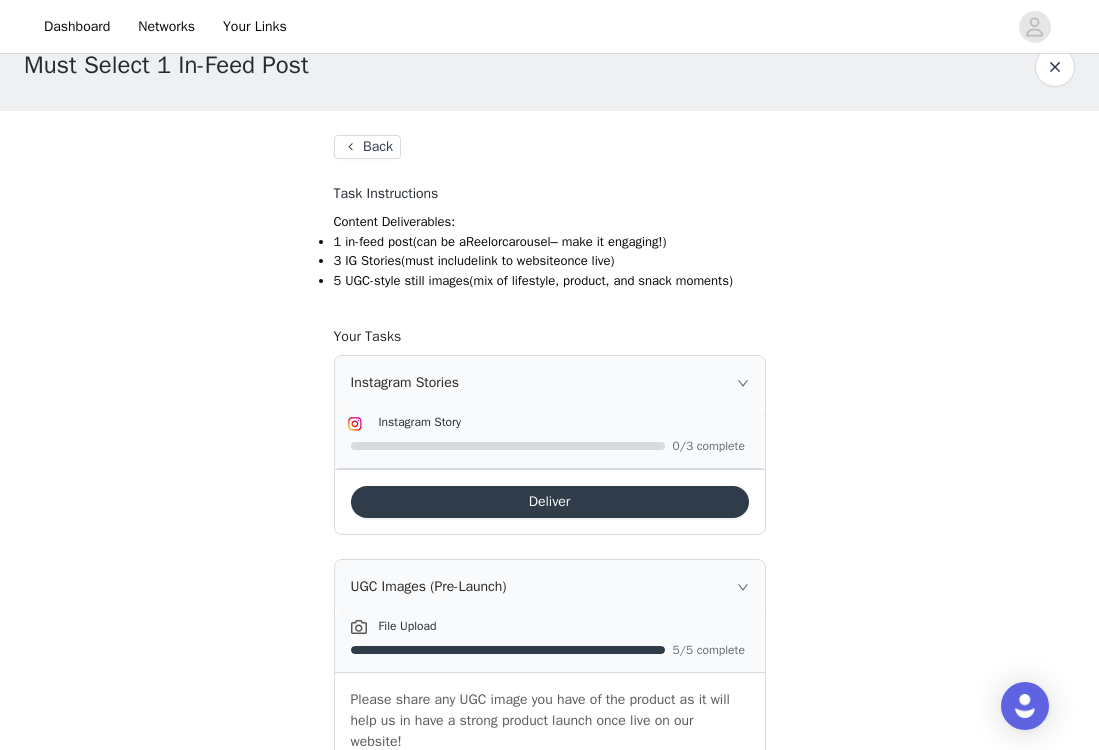 scroll, scrollTop: 0, scrollLeft: 0, axis: both 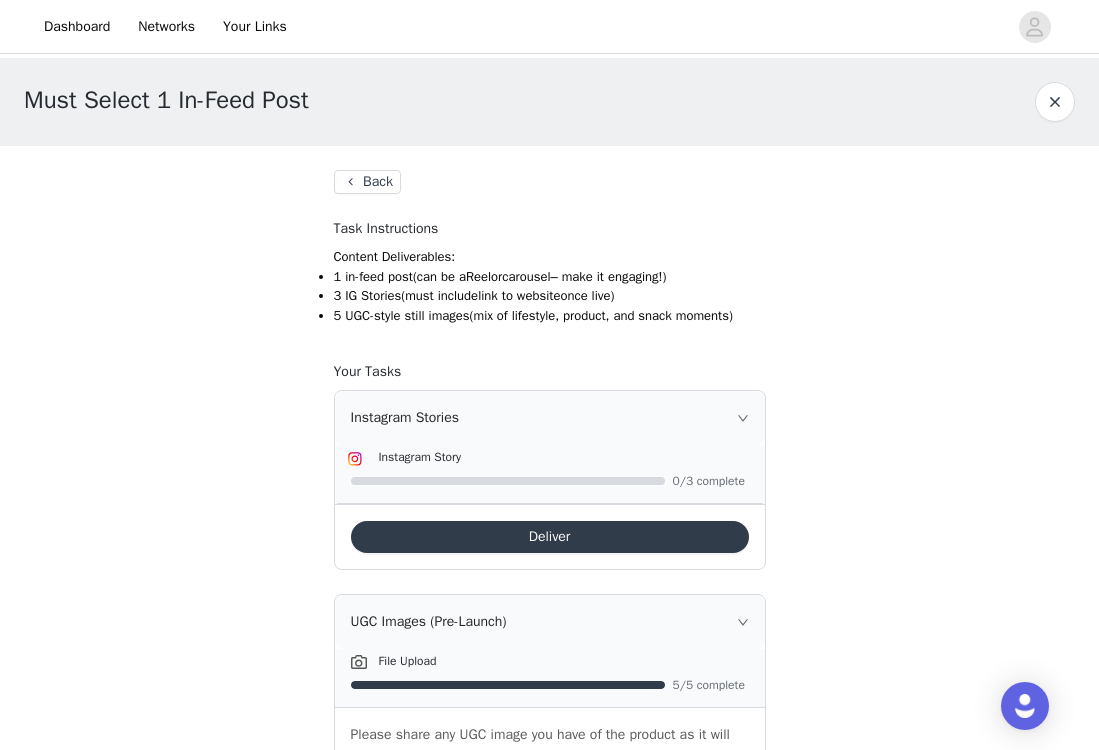 click on "Back" at bounding box center (367, 182) 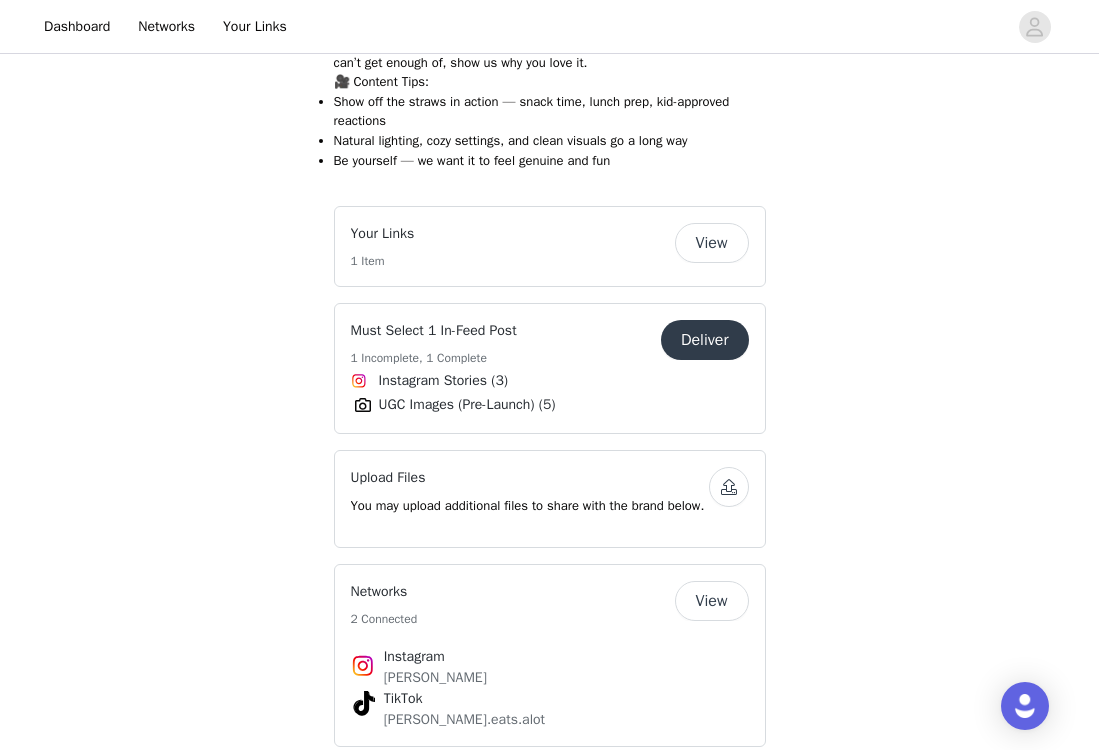 scroll, scrollTop: 1077, scrollLeft: 0, axis: vertical 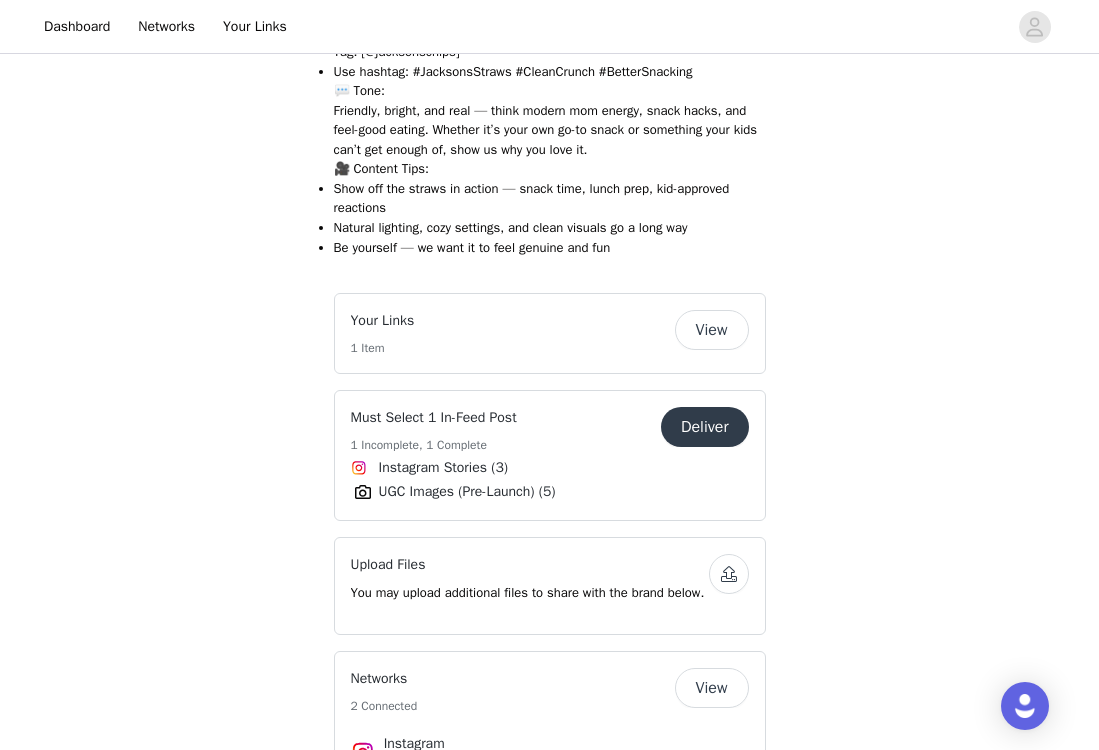 click on "Deliver" at bounding box center [705, 427] 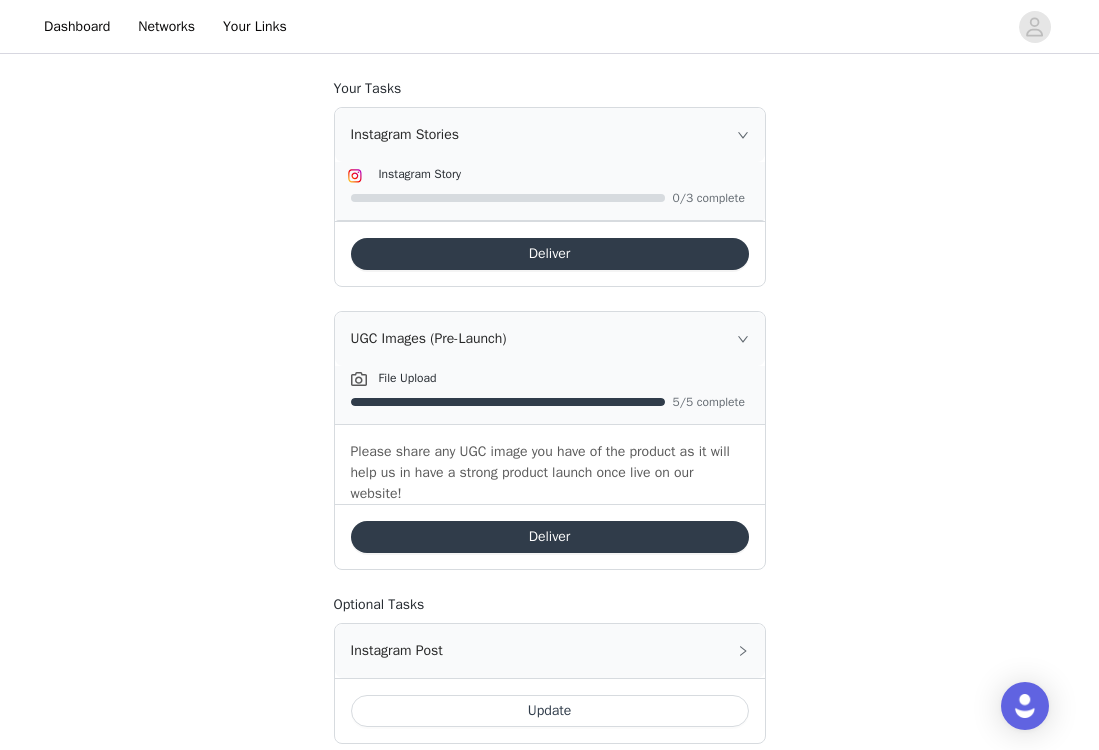 scroll, scrollTop: 289, scrollLeft: 0, axis: vertical 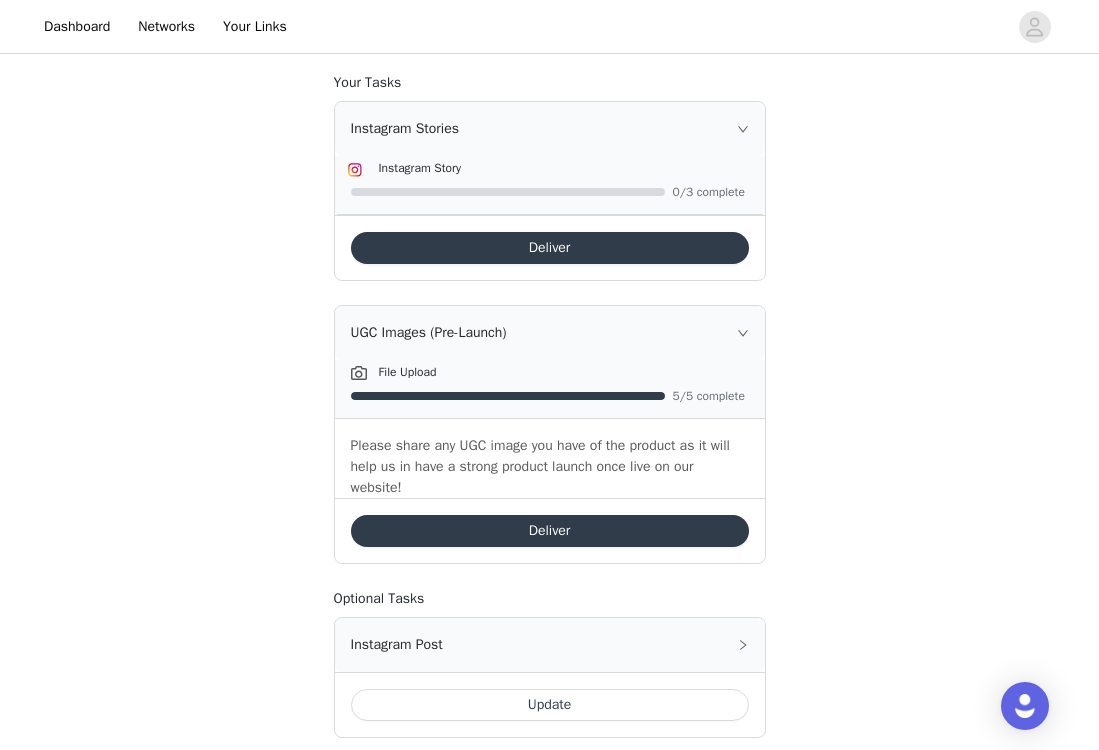 click on "Deliver" at bounding box center [550, 248] 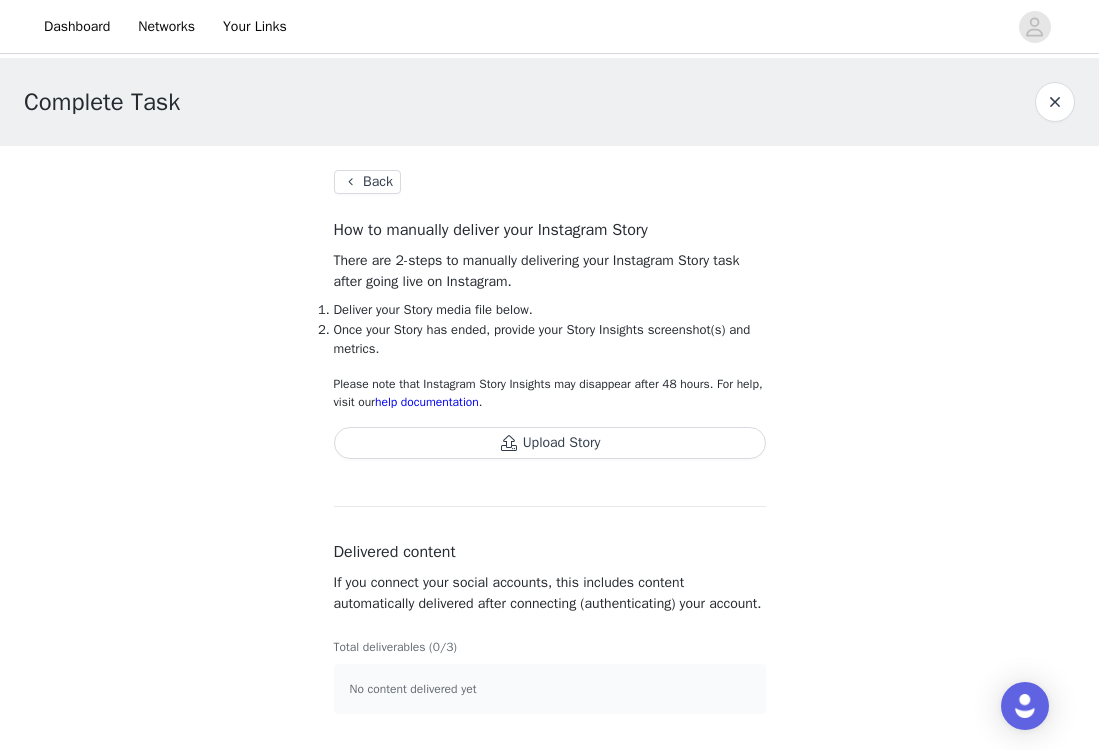 scroll, scrollTop: 0, scrollLeft: 0, axis: both 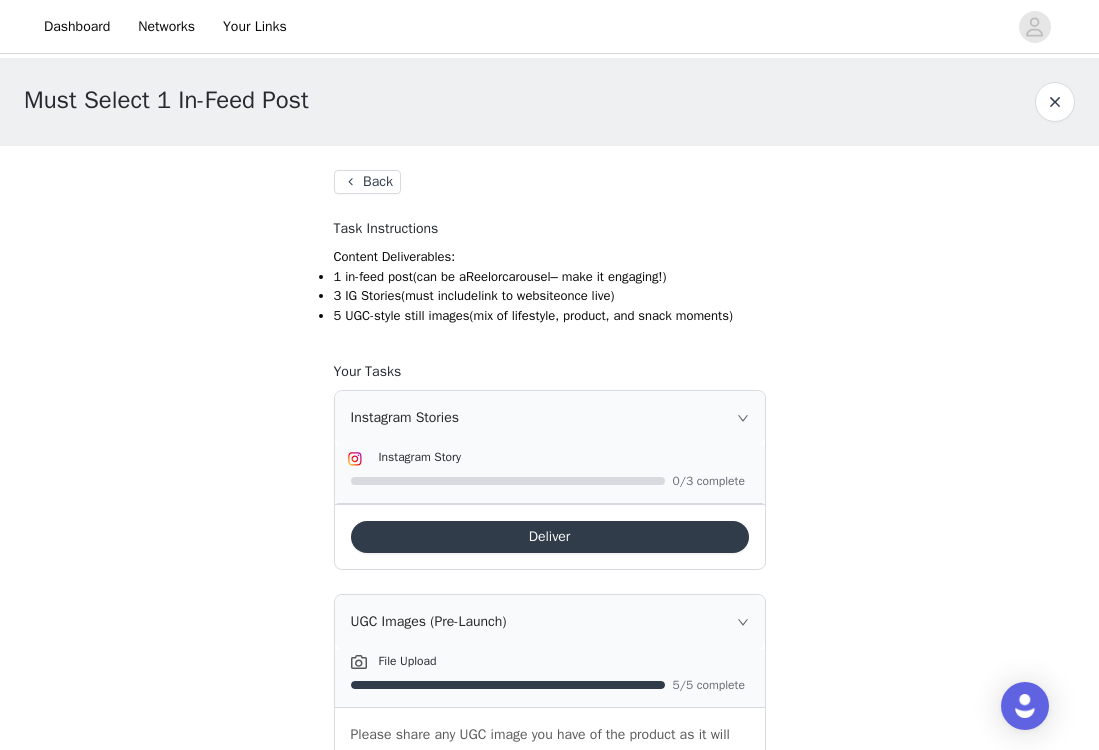 click on "Back" at bounding box center [367, 182] 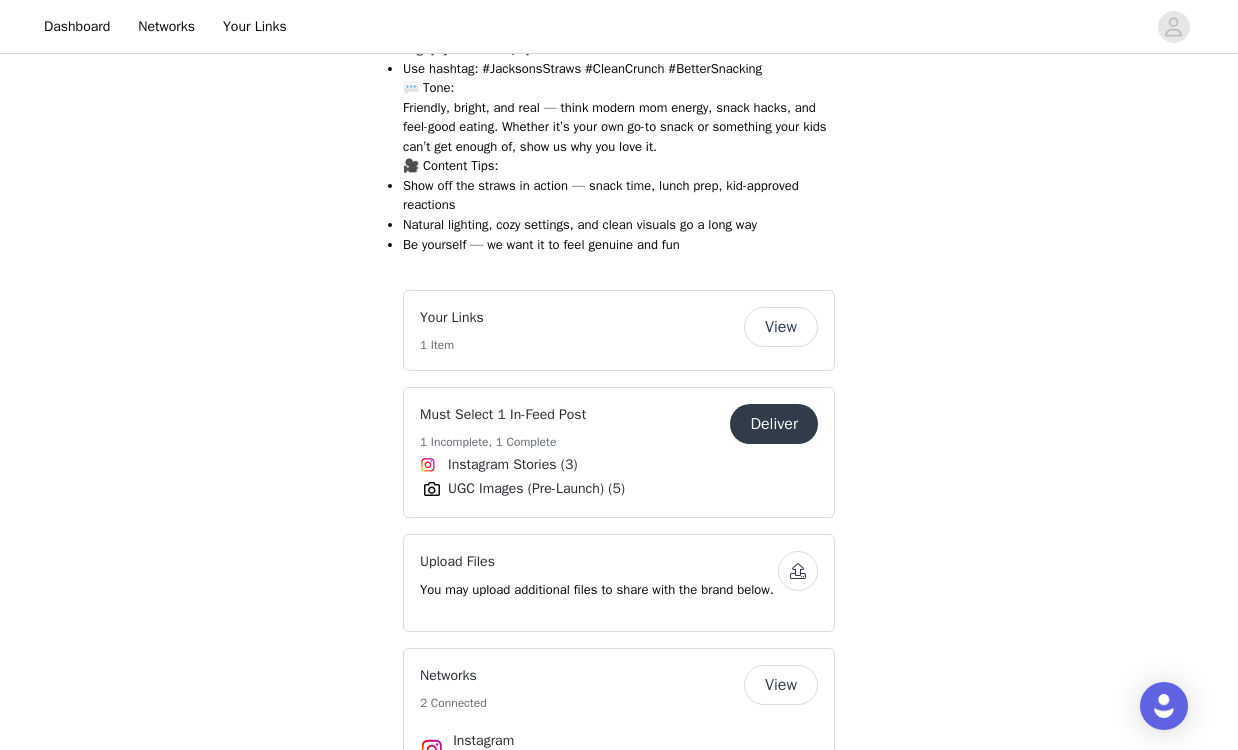 scroll, scrollTop: 1096, scrollLeft: 0, axis: vertical 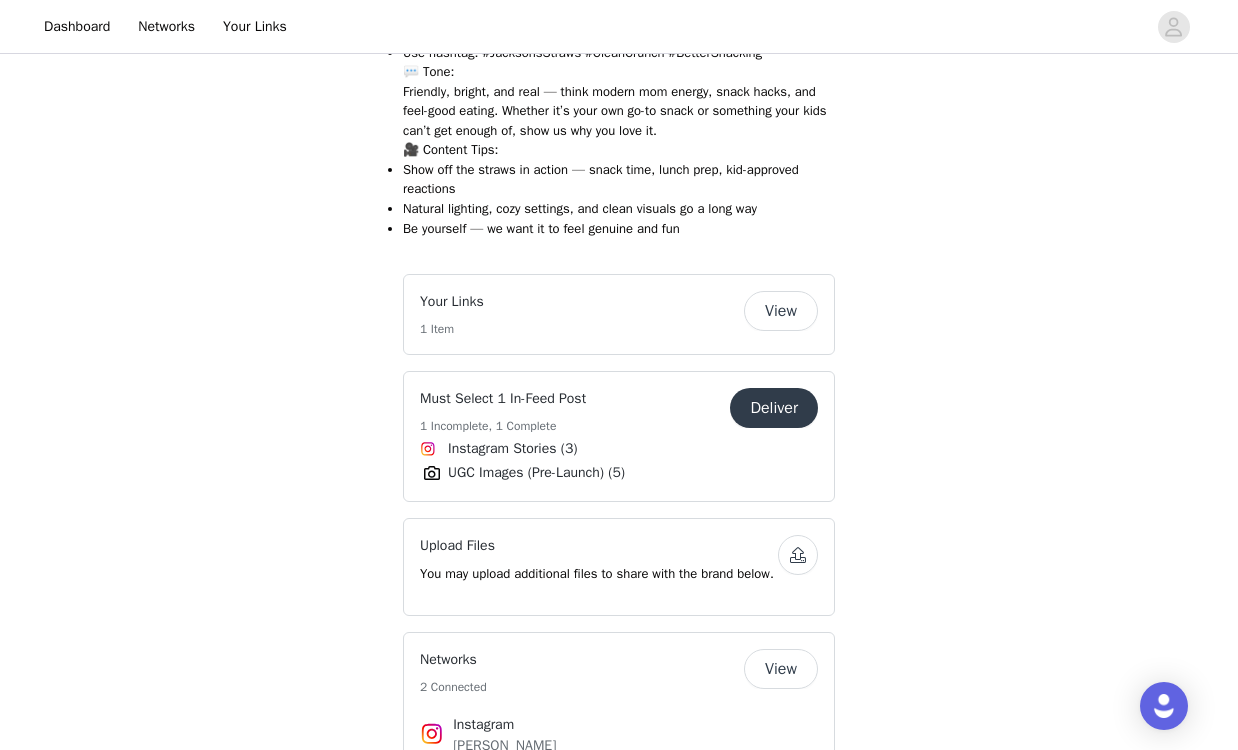 click on "Deliver" at bounding box center (774, 408) 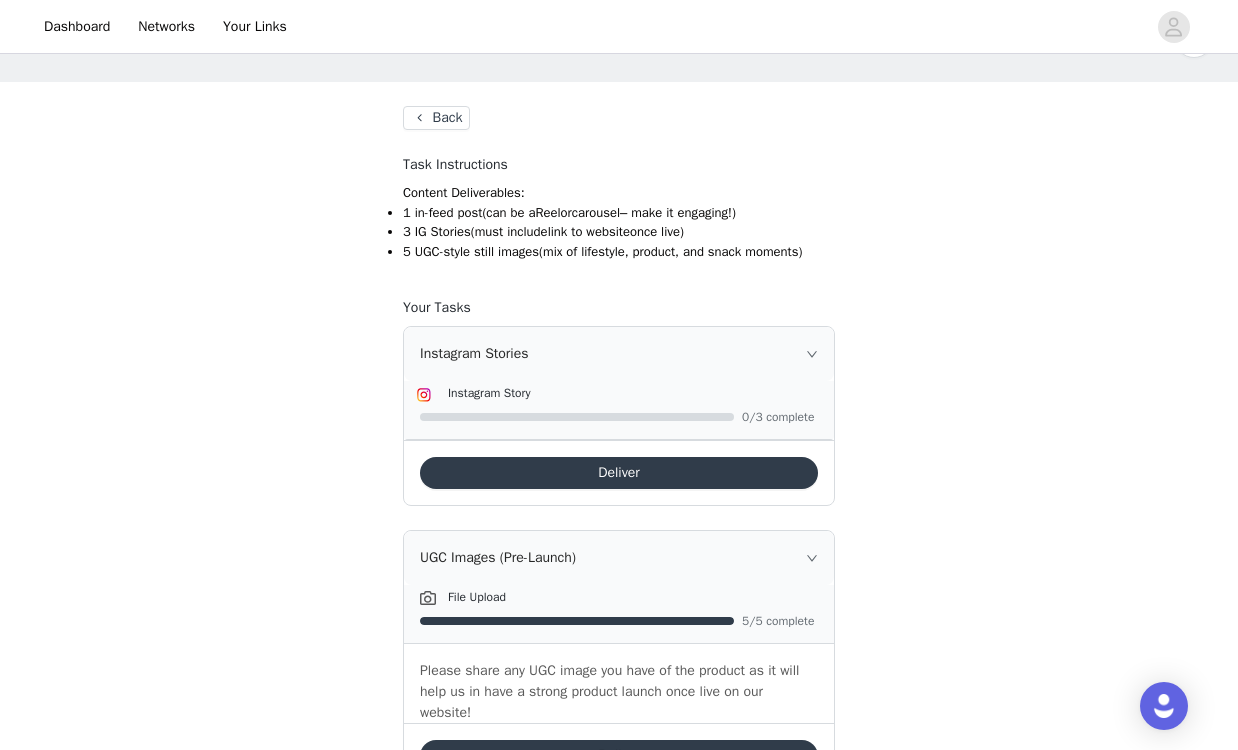 scroll, scrollTop: 65, scrollLeft: 0, axis: vertical 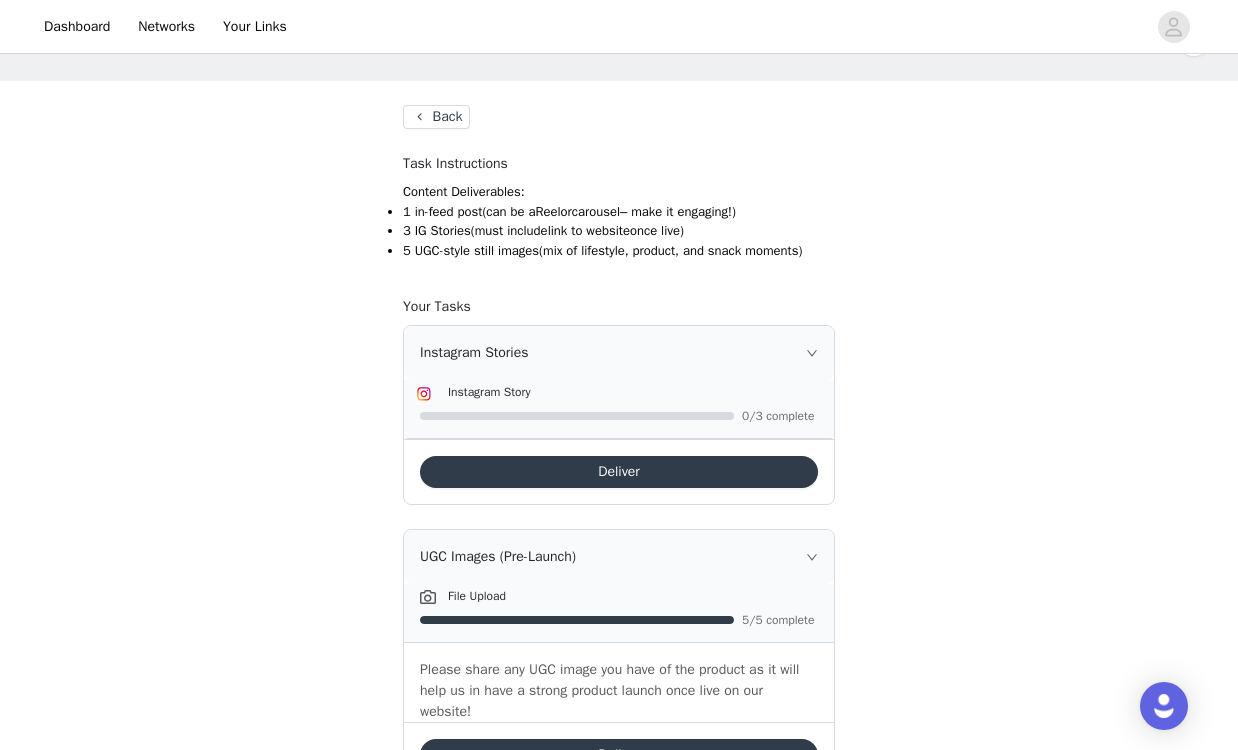 click on "Deliver" at bounding box center [619, 472] 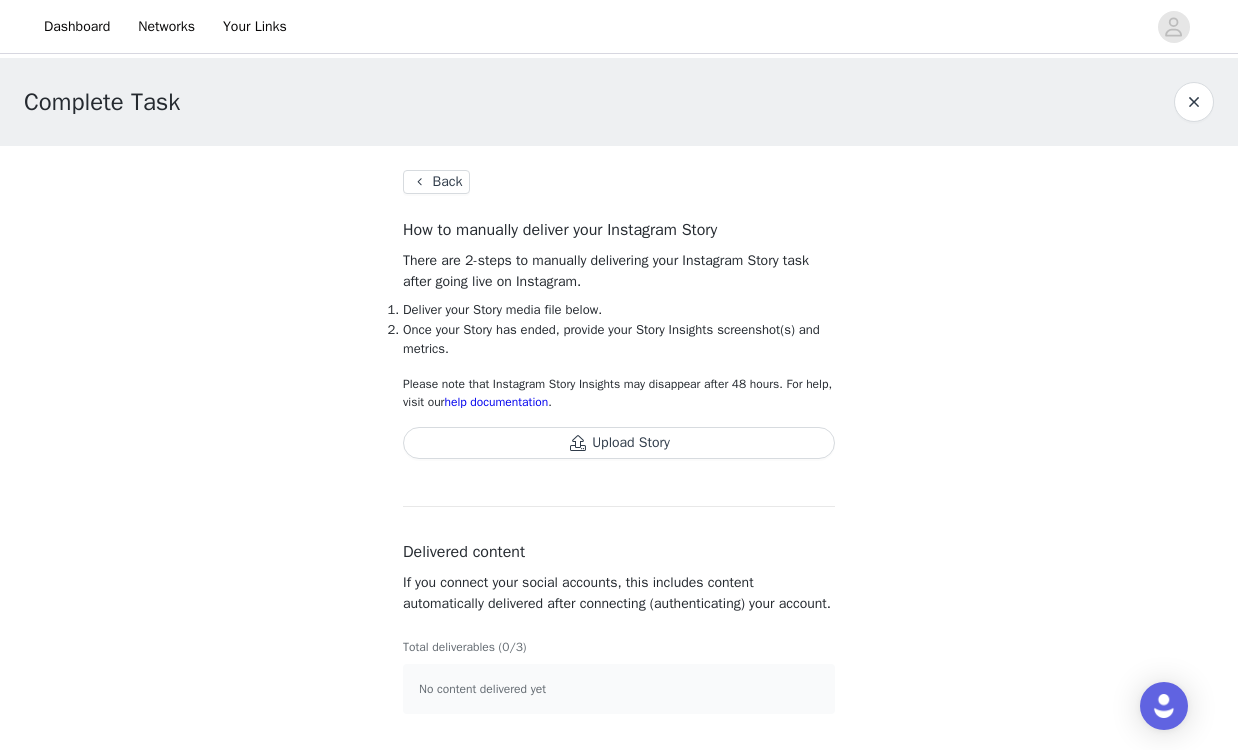 scroll, scrollTop: 8, scrollLeft: 0, axis: vertical 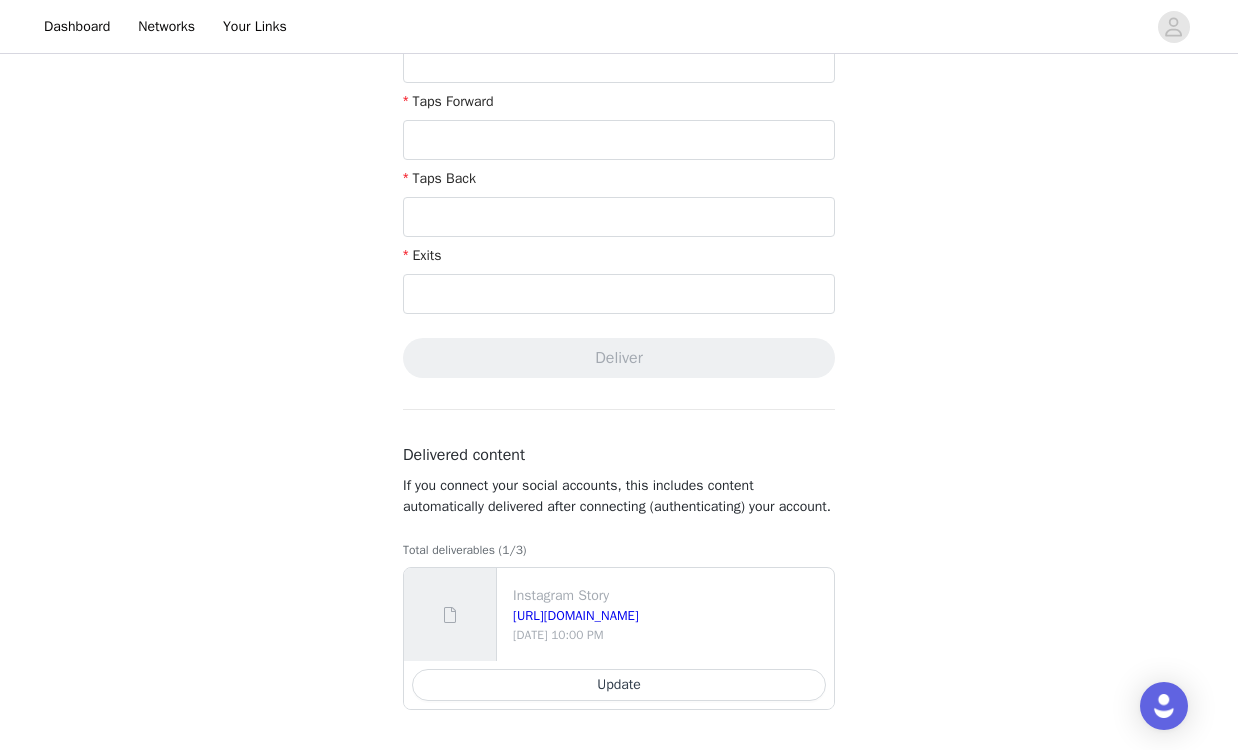click on "[URL][DOMAIN_NAME]" at bounding box center (669, 616) 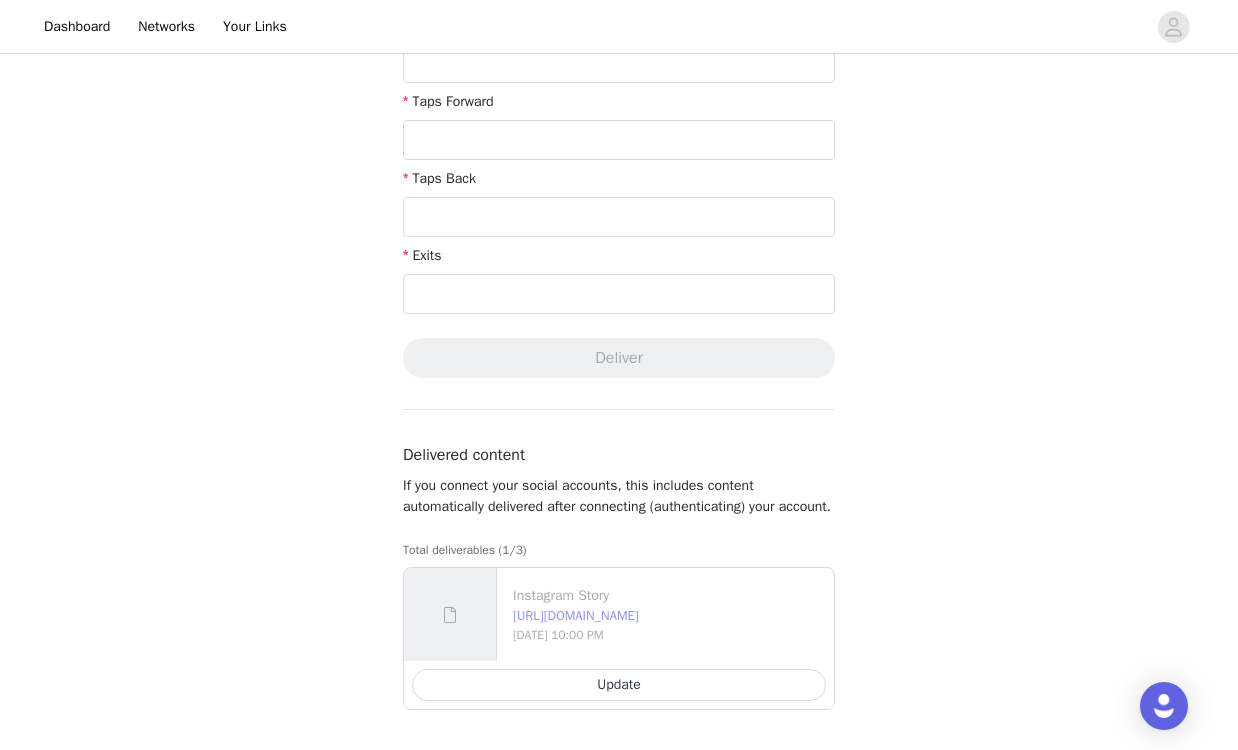 click on "[URL][DOMAIN_NAME]" at bounding box center (576, 615) 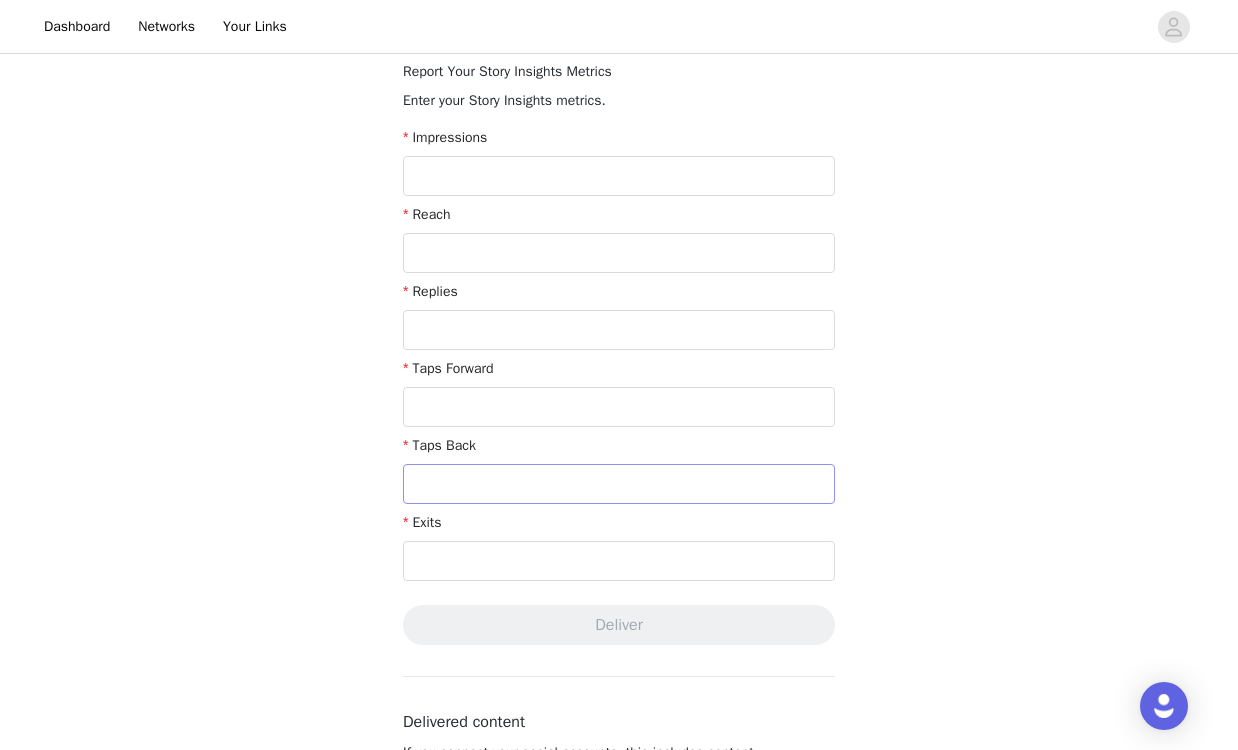 scroll, scrollTop: 0, scrollLeft: 0, axis: both 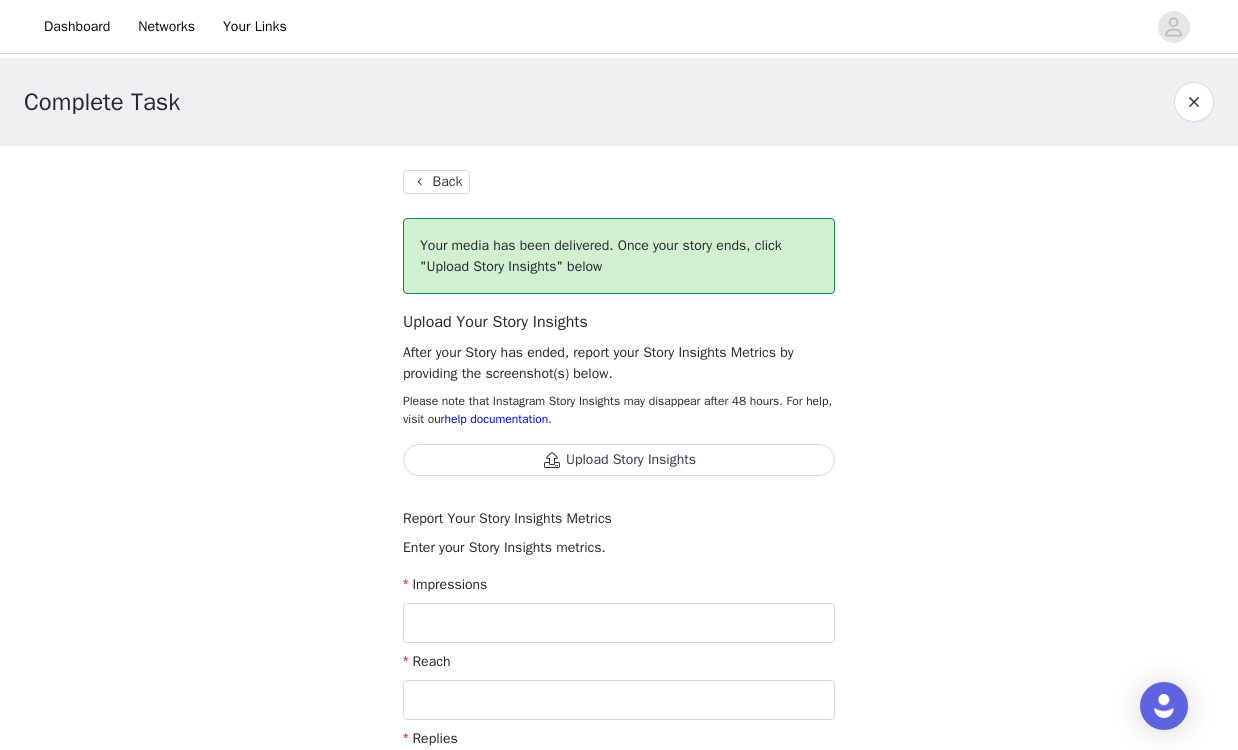 click on "Upload Story Insights" at bounding box center [619, 460] 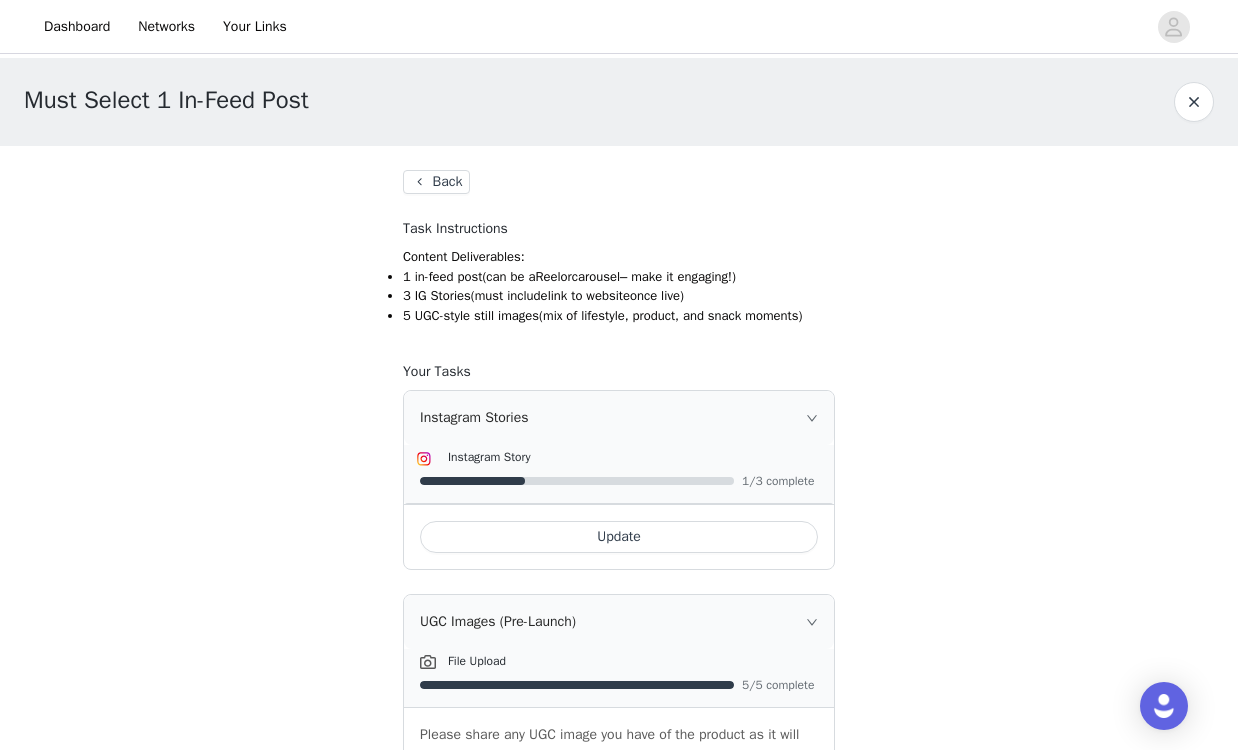 scroll, scrollTop: 78, scrollLeft: 0, axis: vertical 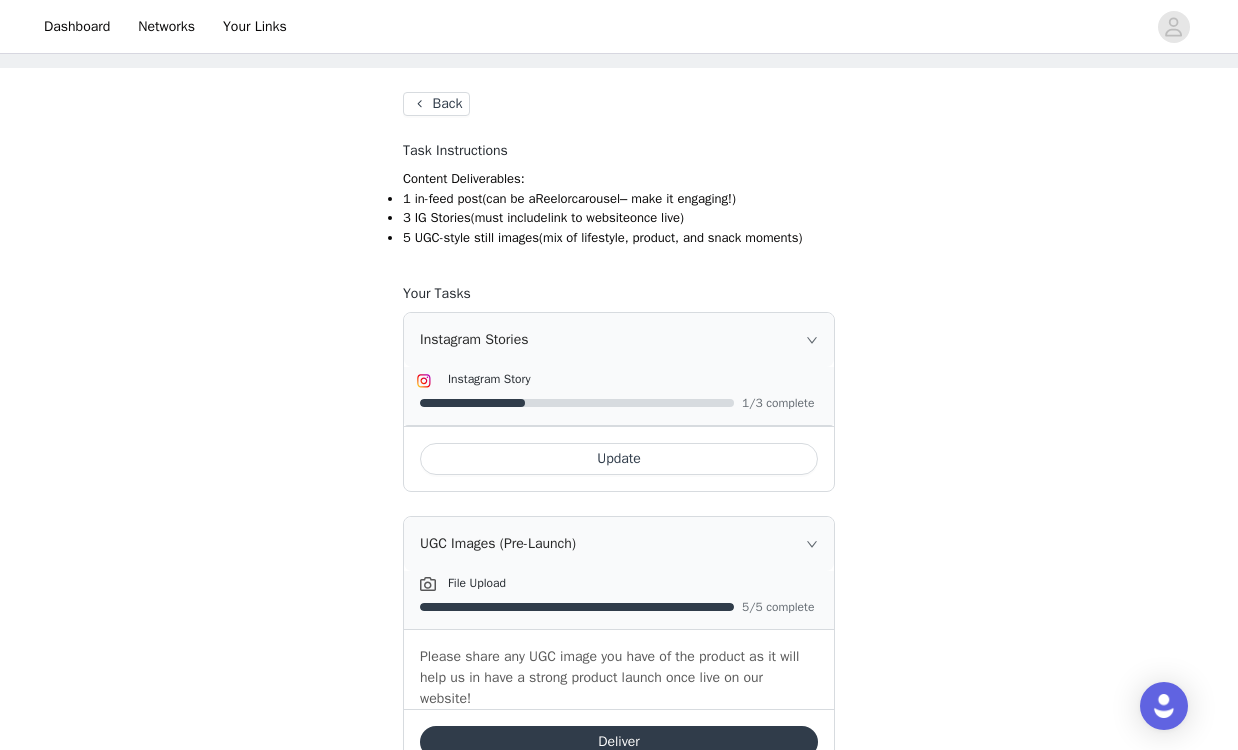 click on "Update" at bounding box center (619, 459) 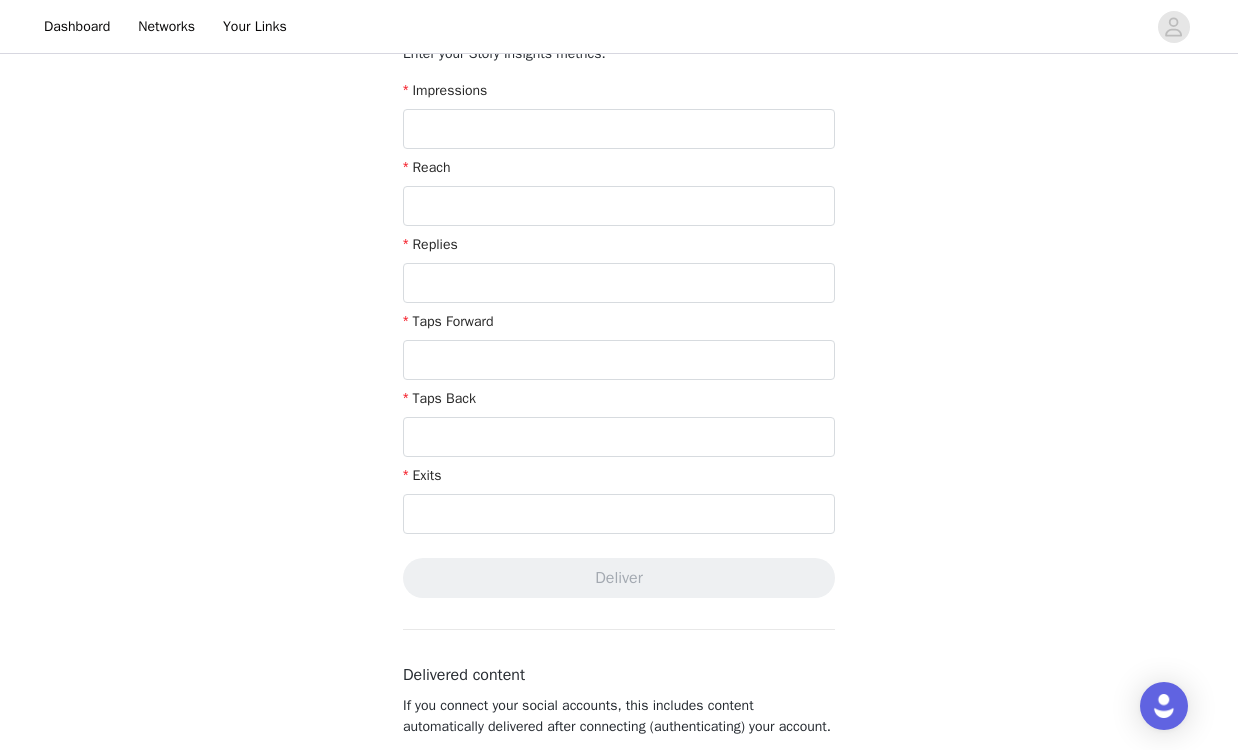 scroll, scrollTop: 735, scrollLeft: 0, axis: vertical 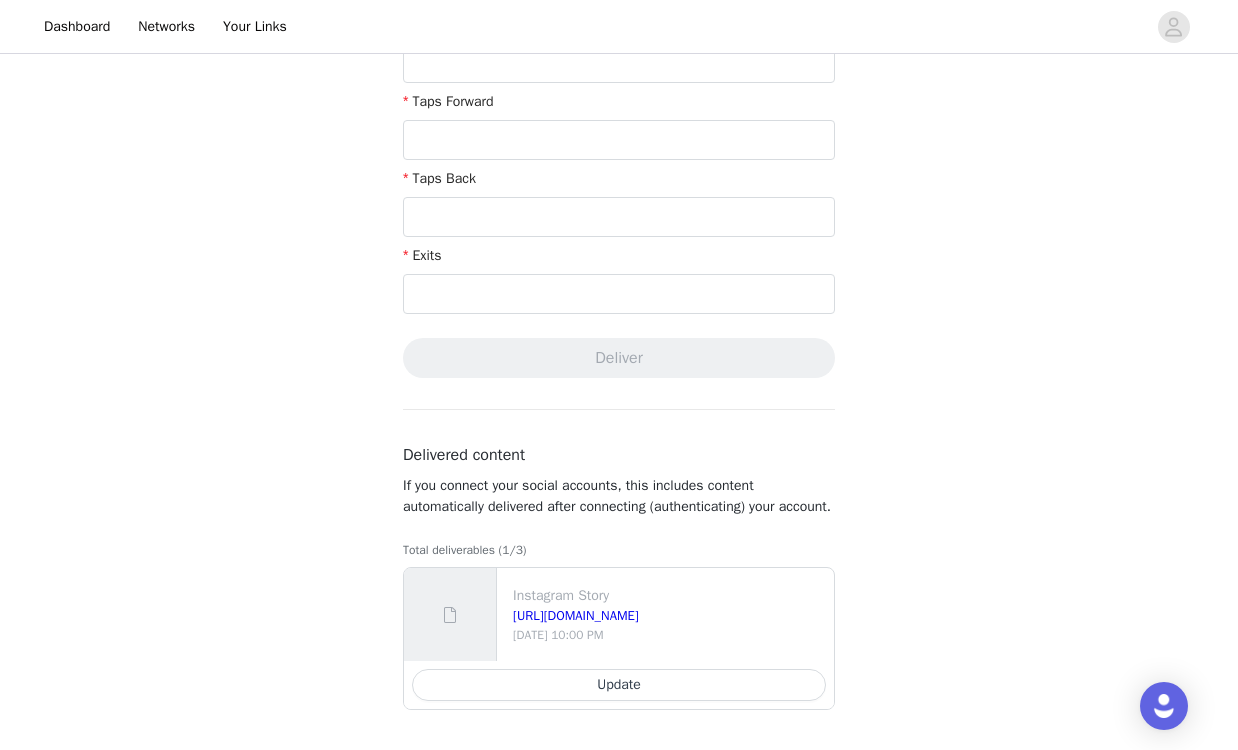 click on "Update" at bounding box center (619, 685) 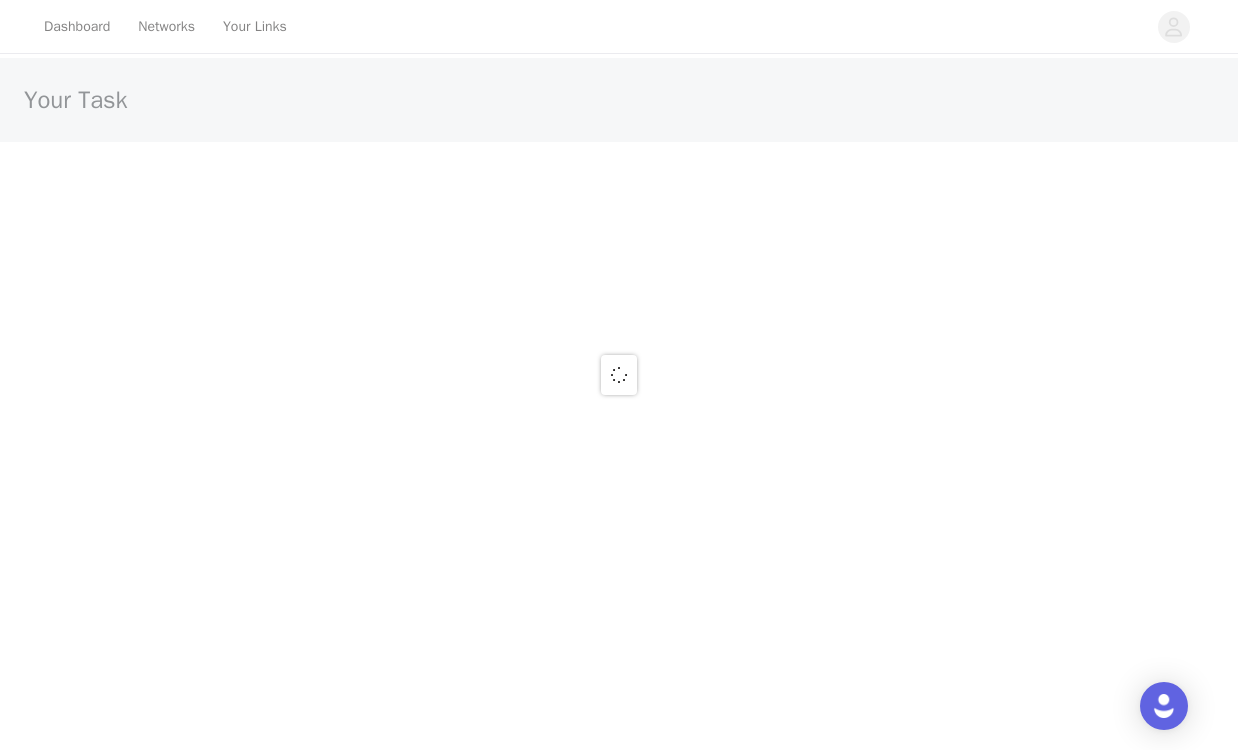 scroll, scrollTop: 0, scrollLeft: 0, axis: both 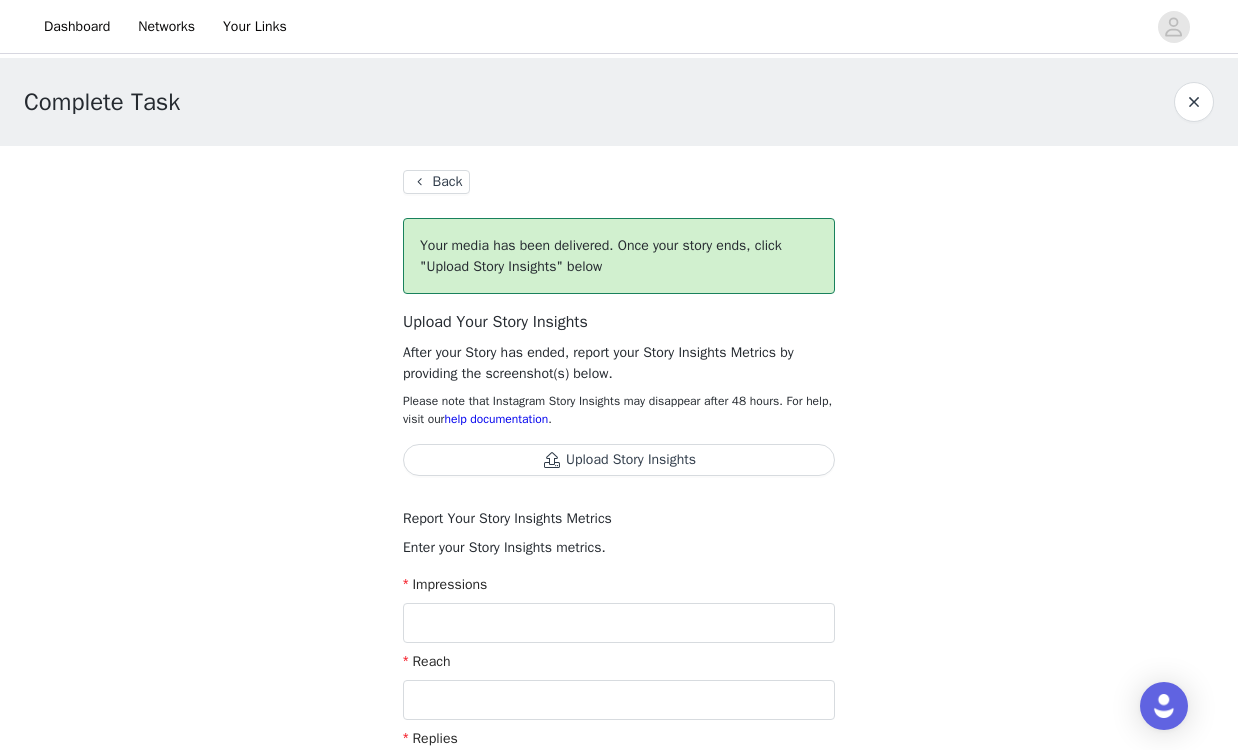 click on "Upload Story Insights" at bounding box center [619, 460] 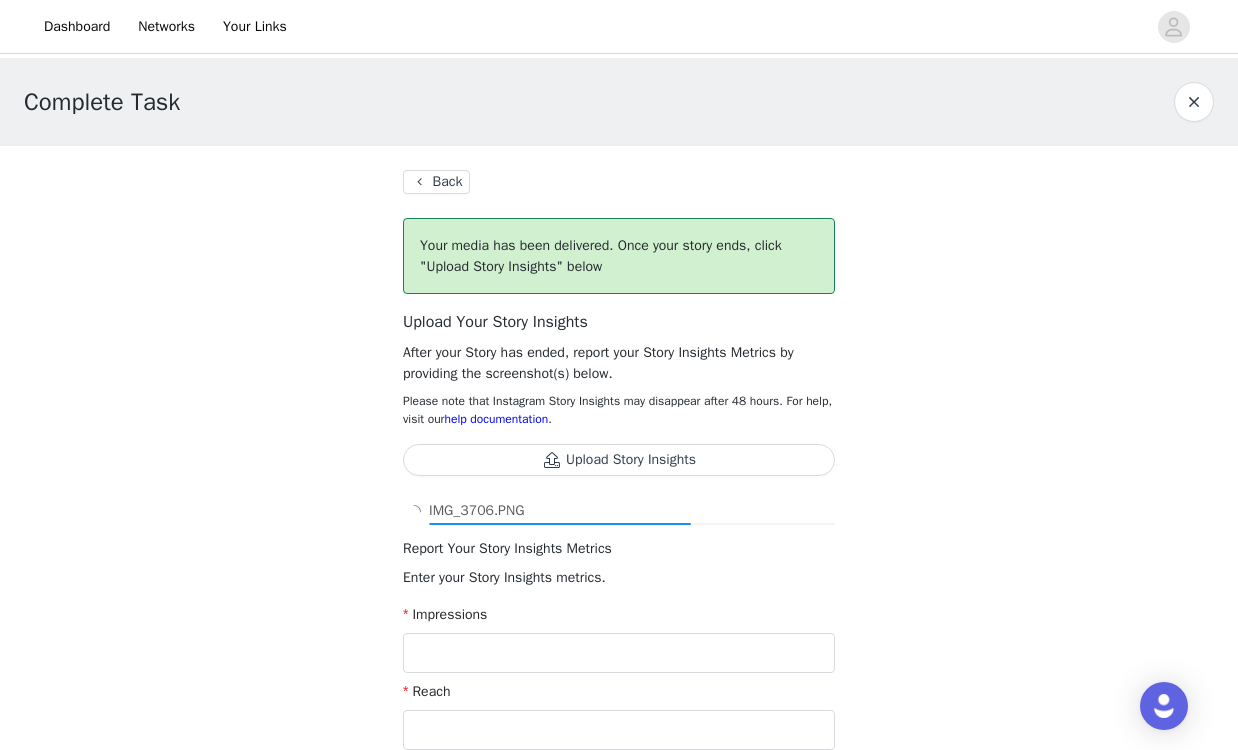 scroll, scrollTop: 765, scrollLeft: 0, axis: vertical 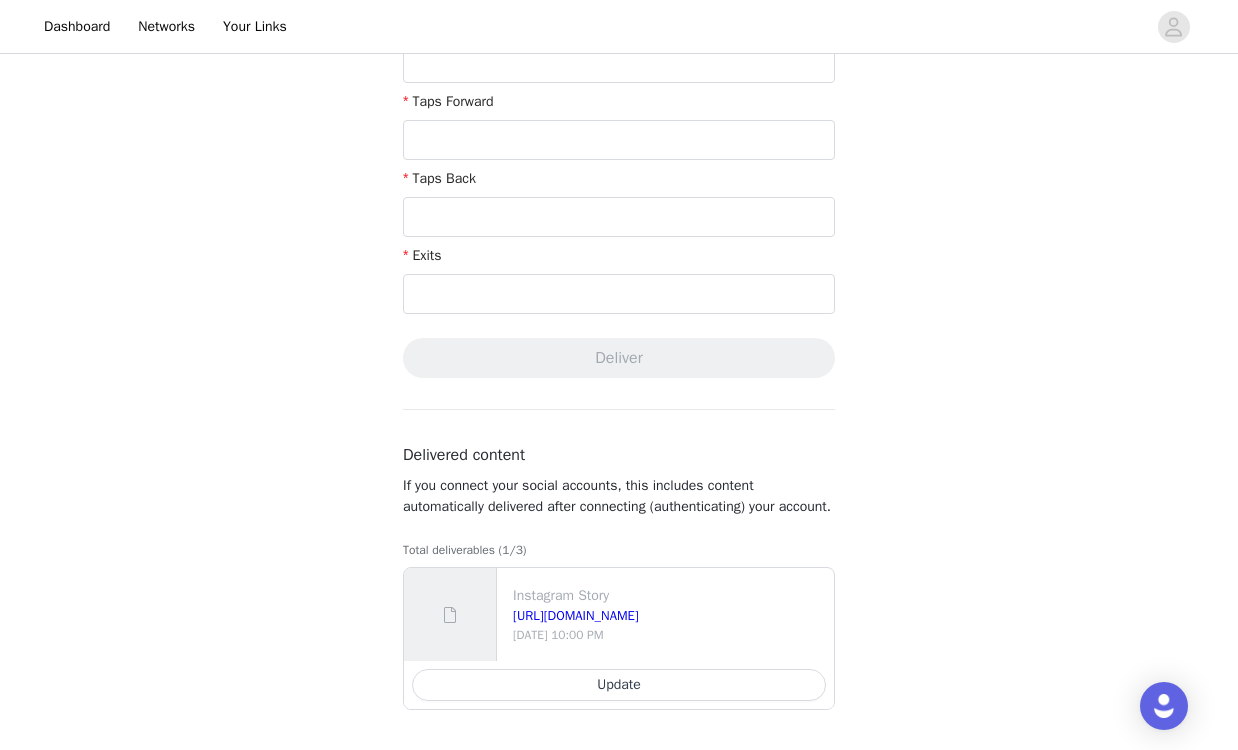 click on "Total deliverables (1/3)" at bounding box center (619, 550) 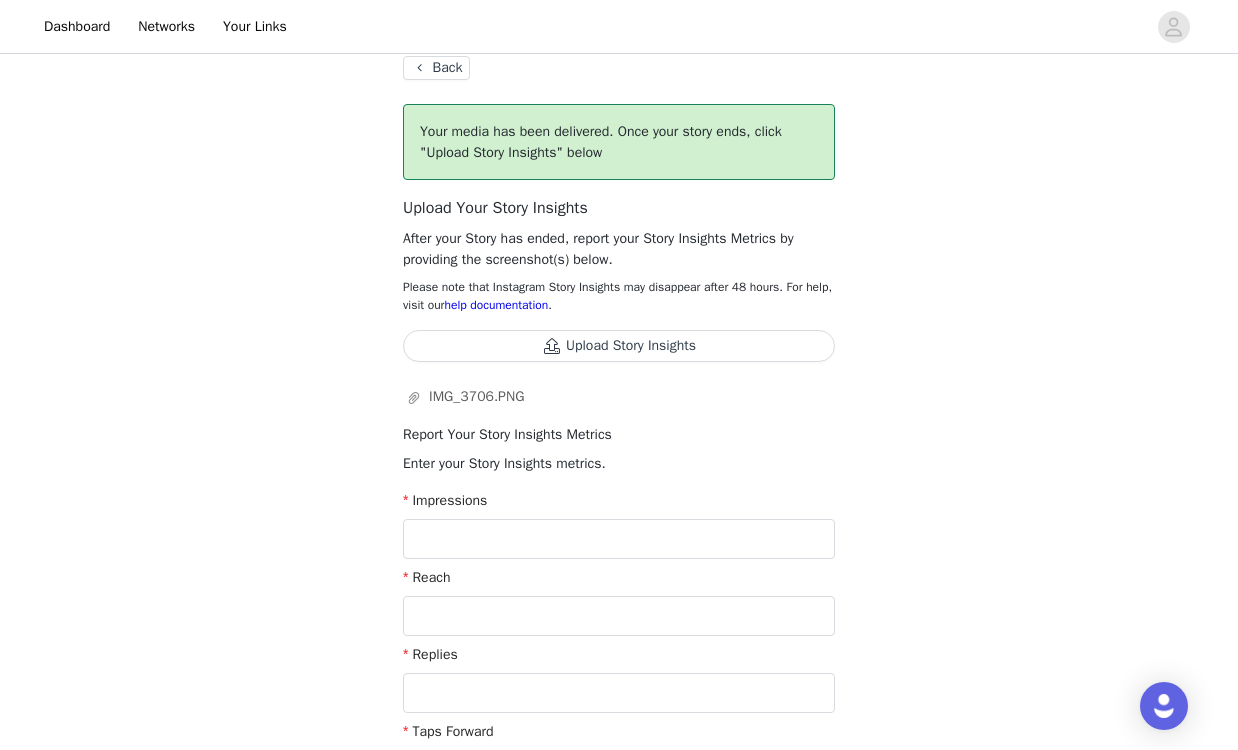 scroll, scrollTop: 0, scrollLeft: 0, axis: both 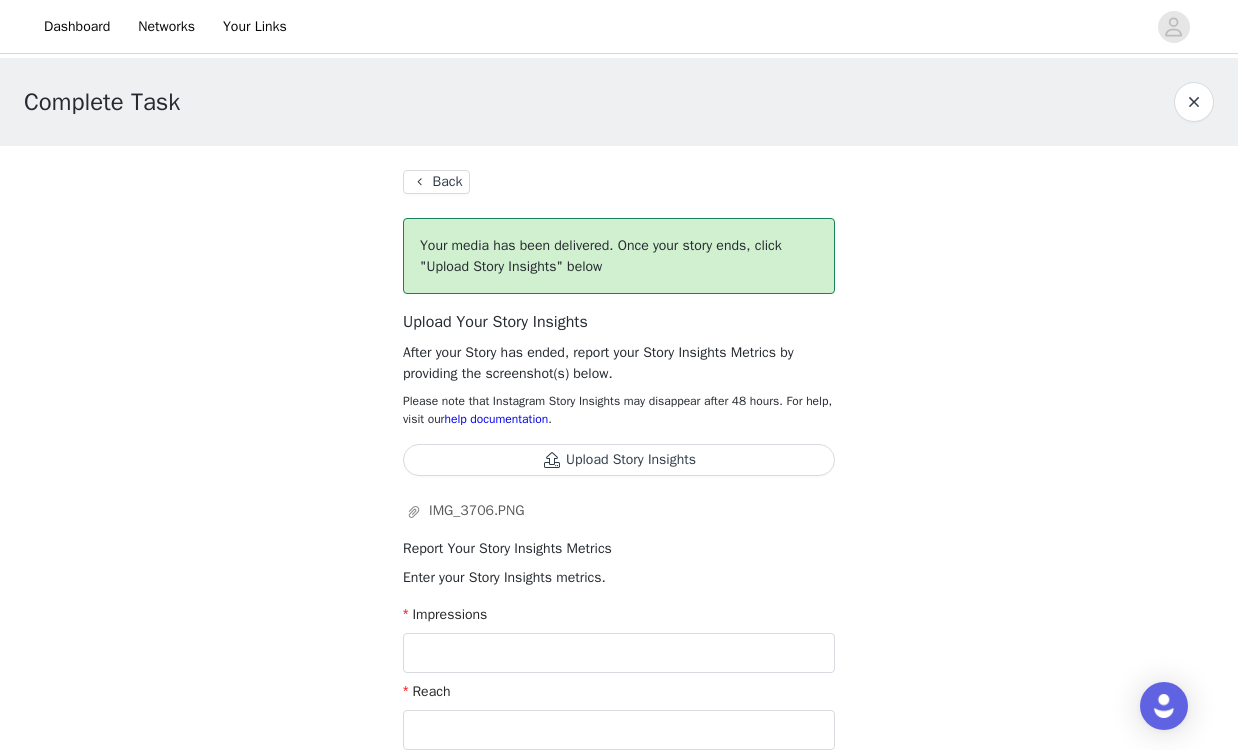click on "Back" at bounding box center [436, 182] 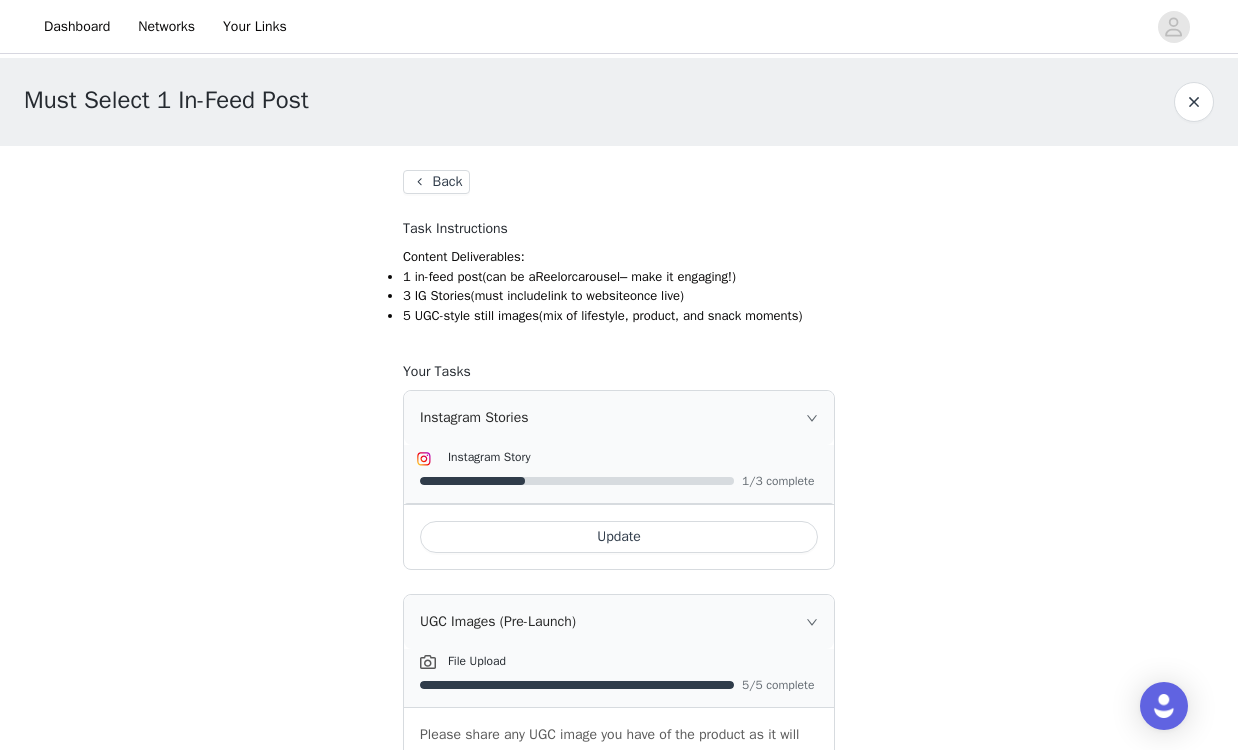 click on "Update" at bounding box center (619, 537) 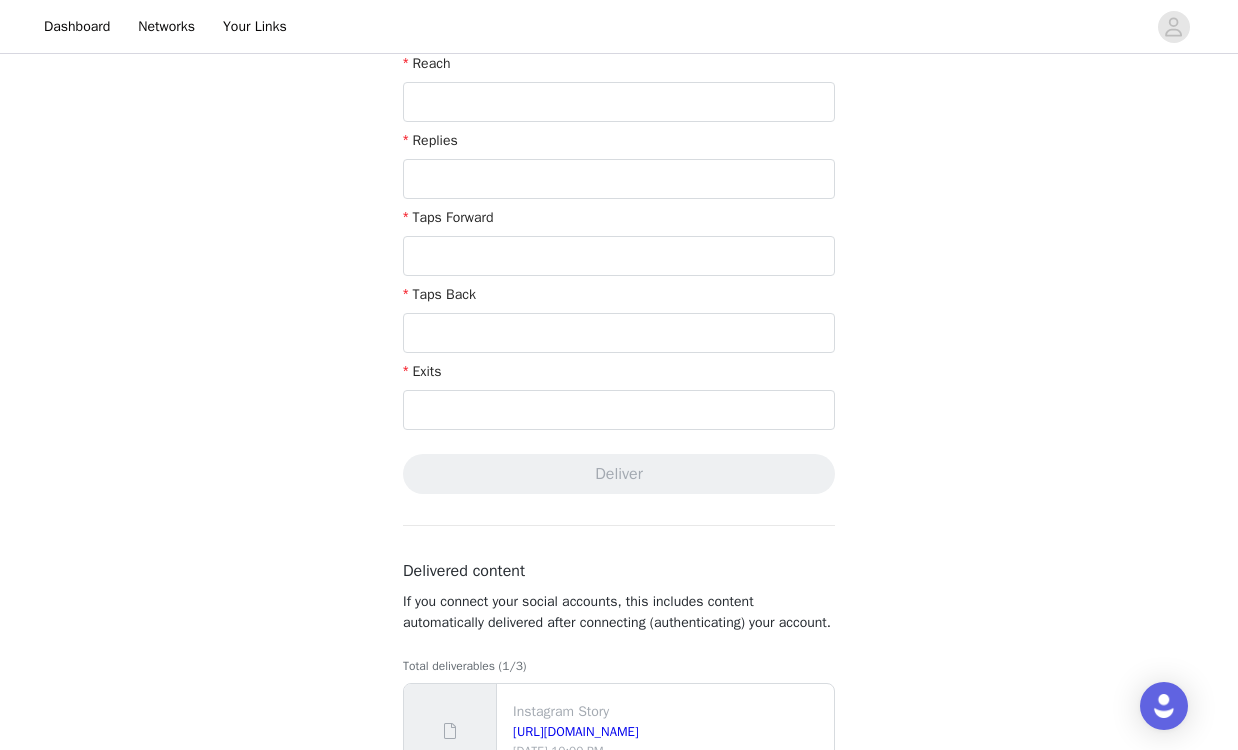 scroll, scrollTop: 735, scrollLeft: 0, axis: vertical 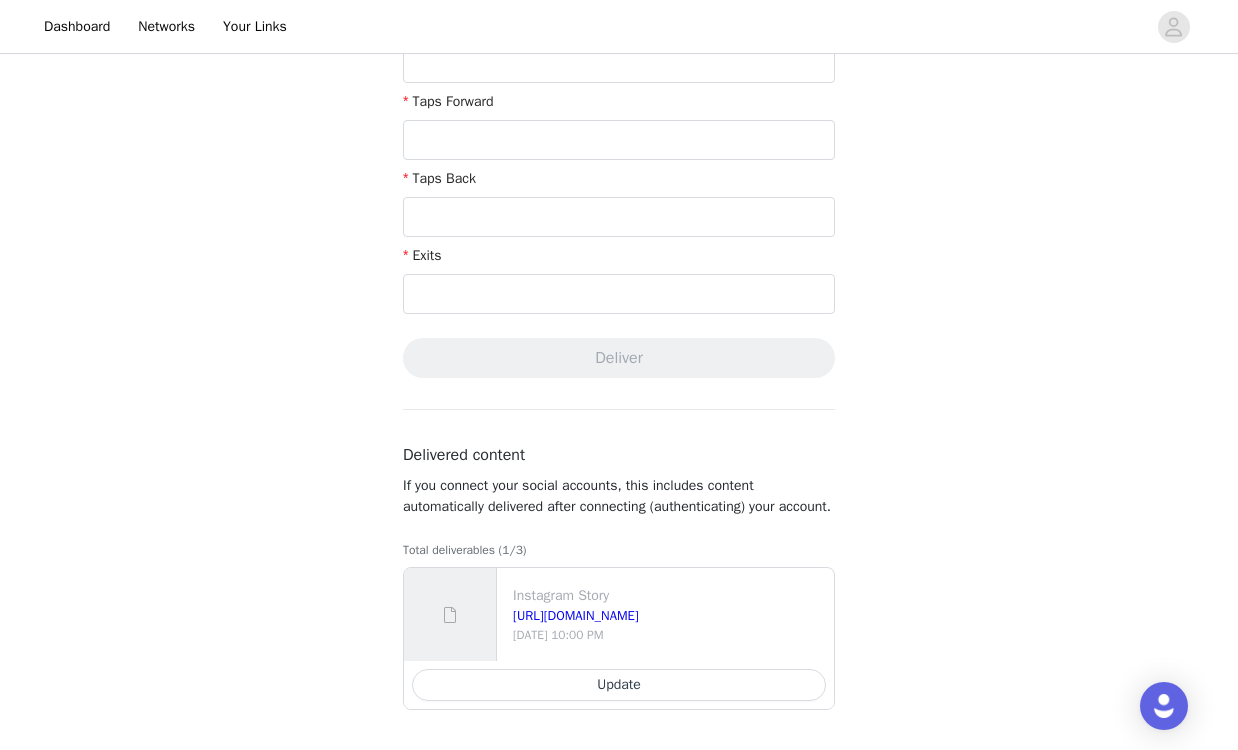 click on "Update" at bounding box center (619, 685) 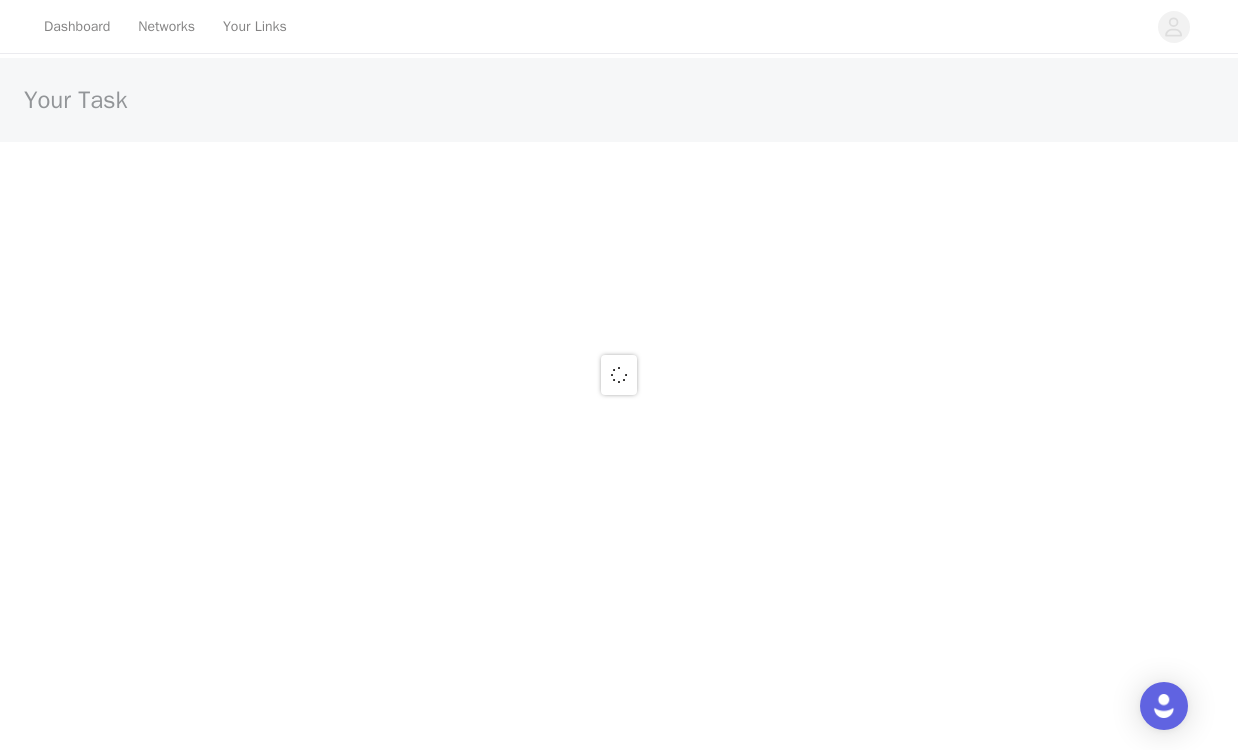 scroll, scrollTop: 0, scrollLeft: 0, axis: both 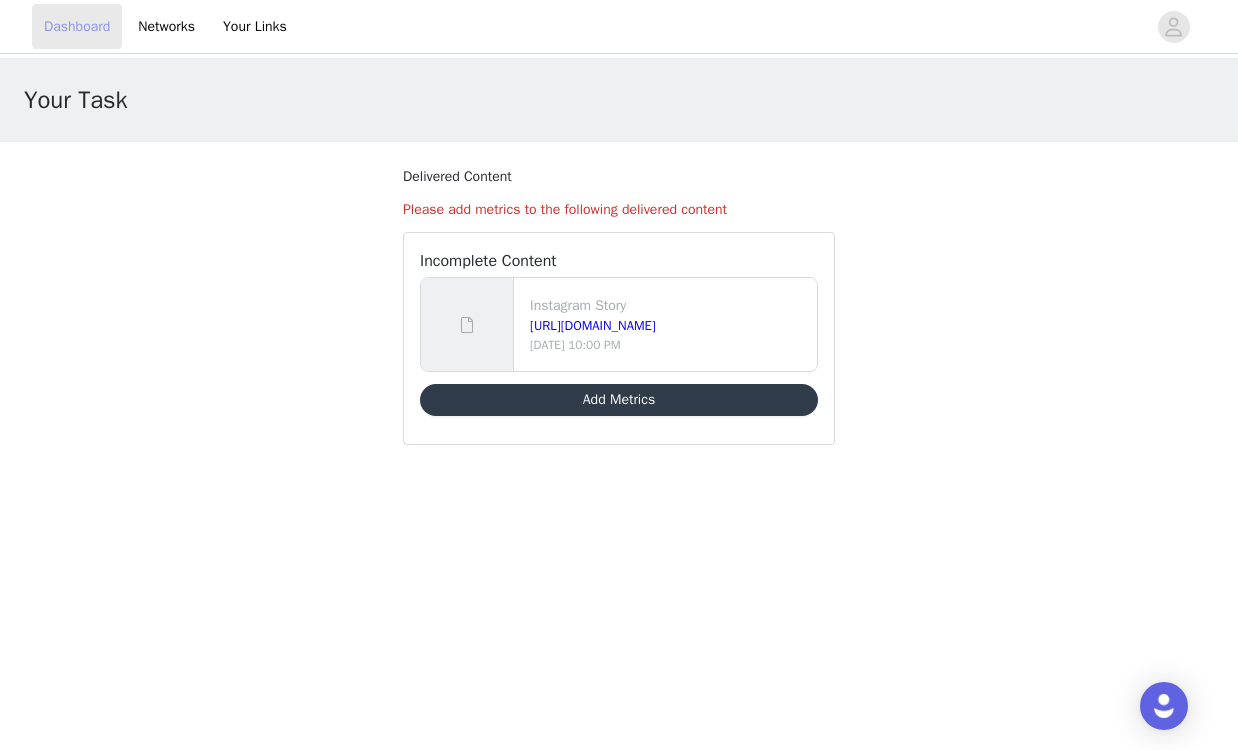 click on "Dashboard" at bounding box center (77, 26) 